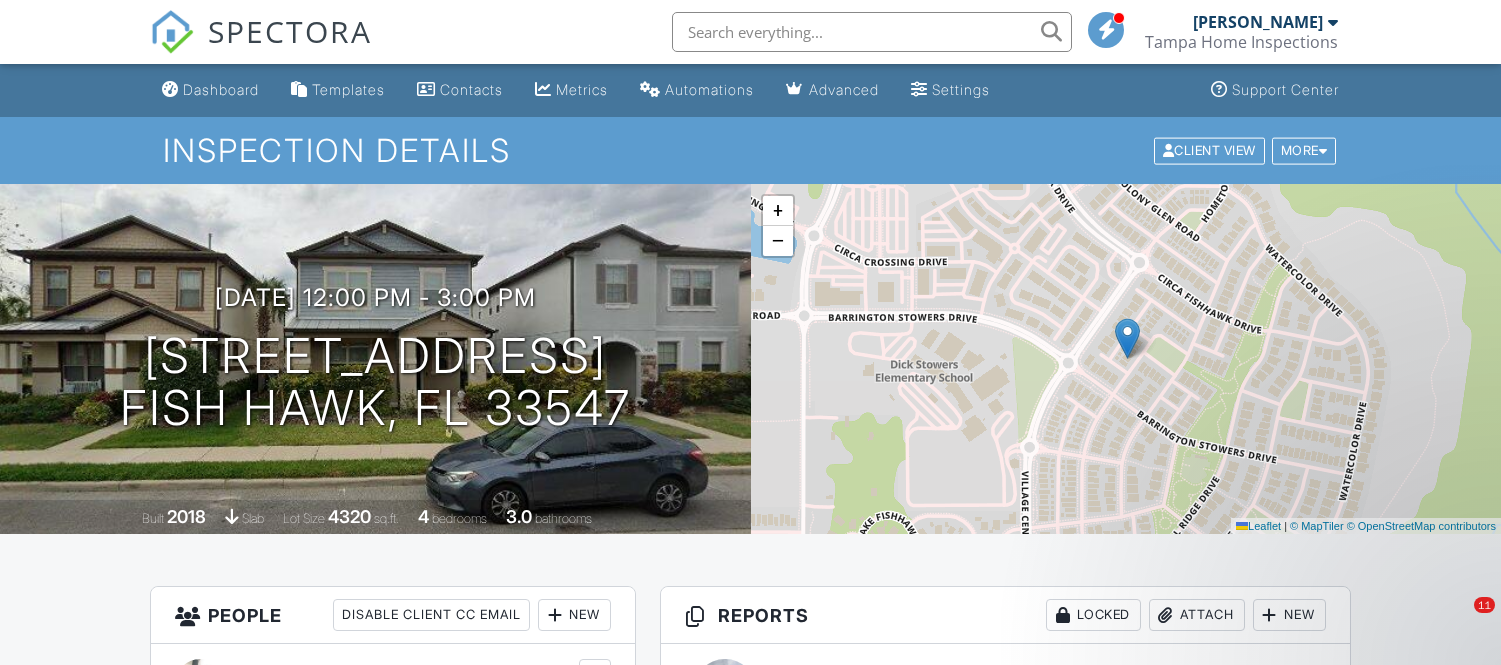 scroll, scrollTop: 0, scrollLeft: 0, axis: both 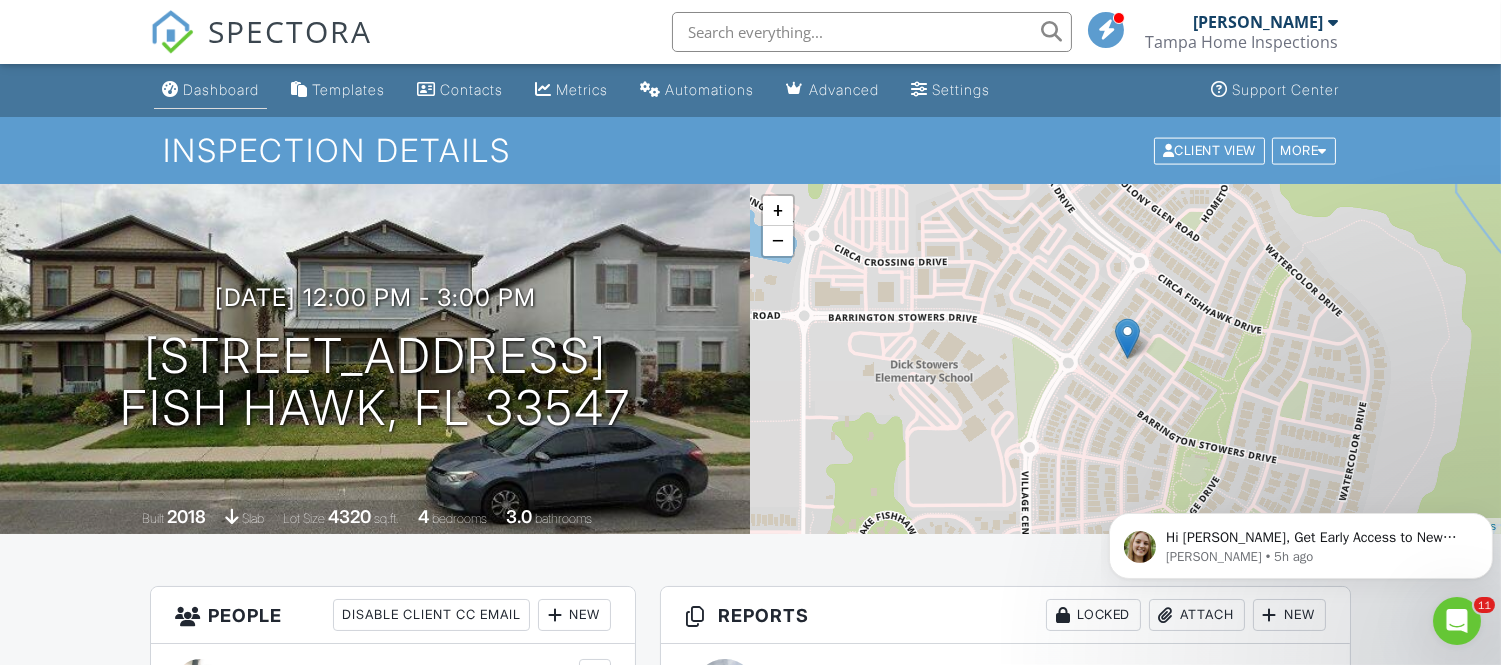 click at bounding box center [170, 89] 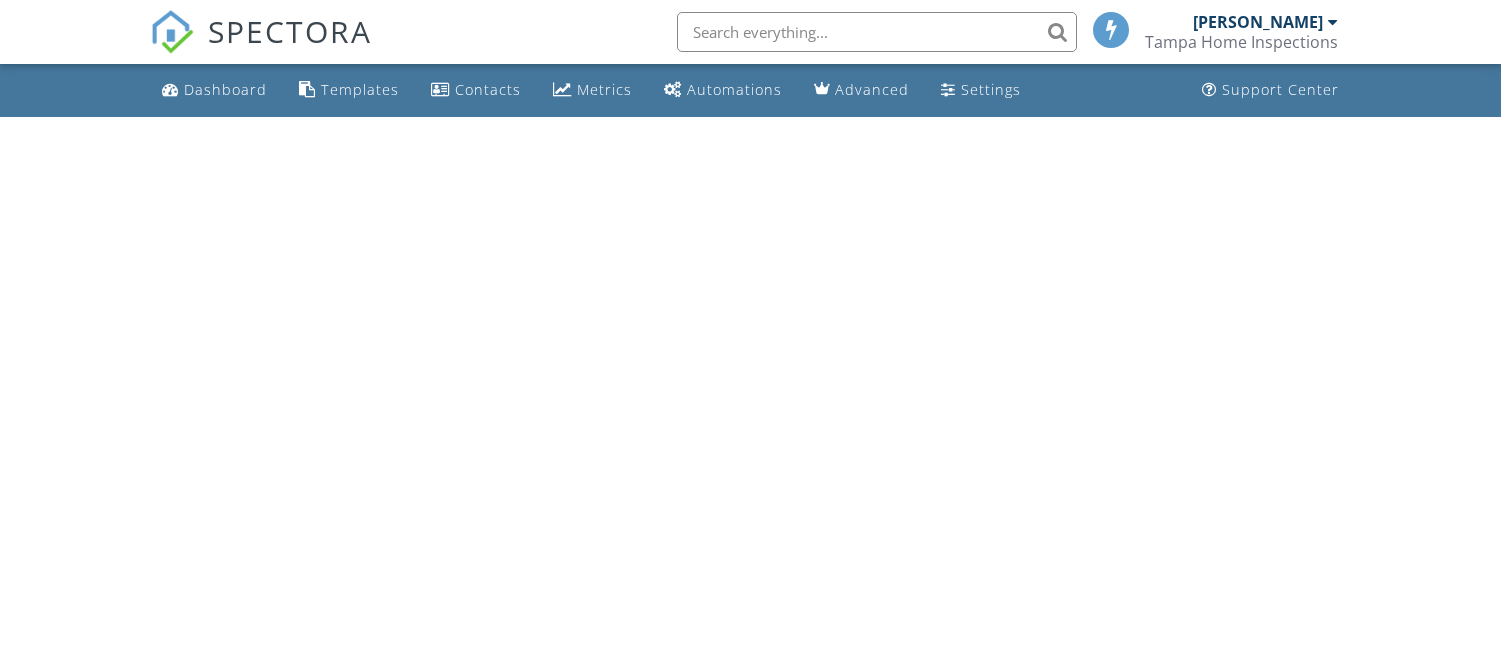 scroll, scrollTop: 0, scrollLeft: 0, axis: both 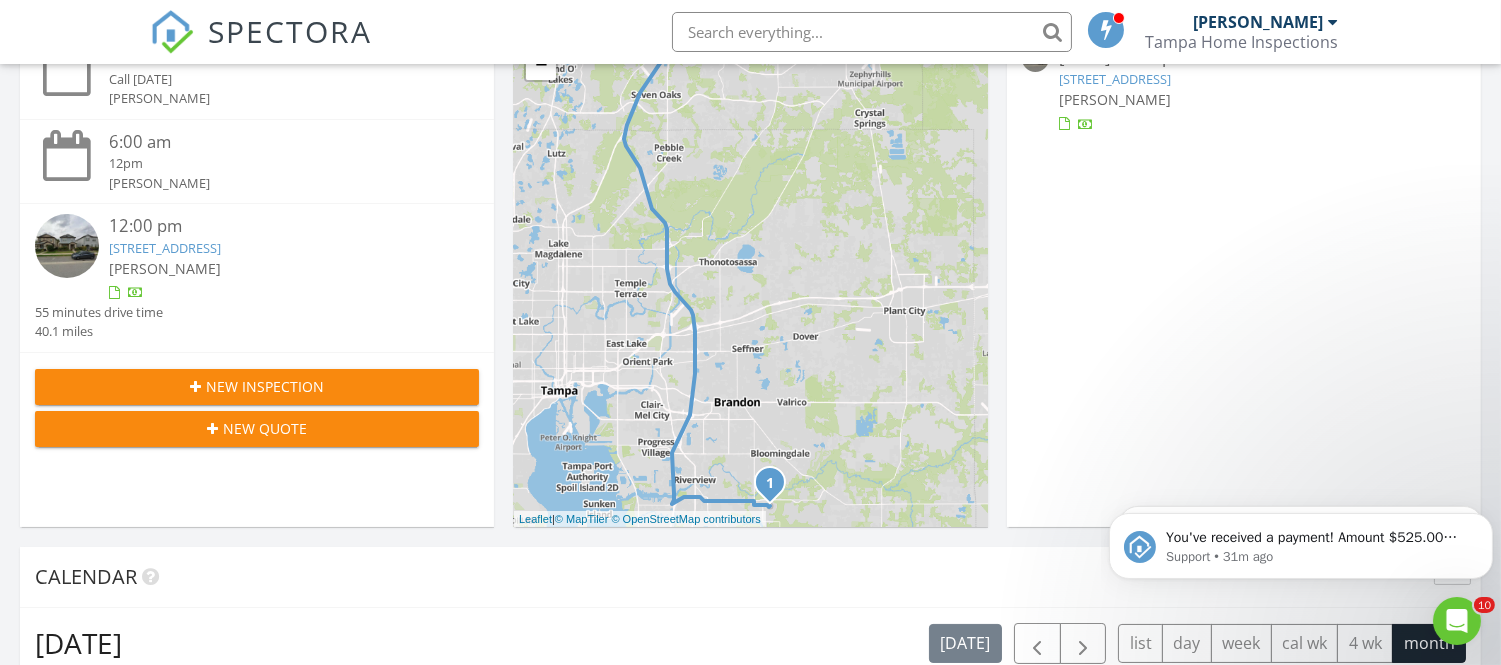 click at bounding box center (872, 32) 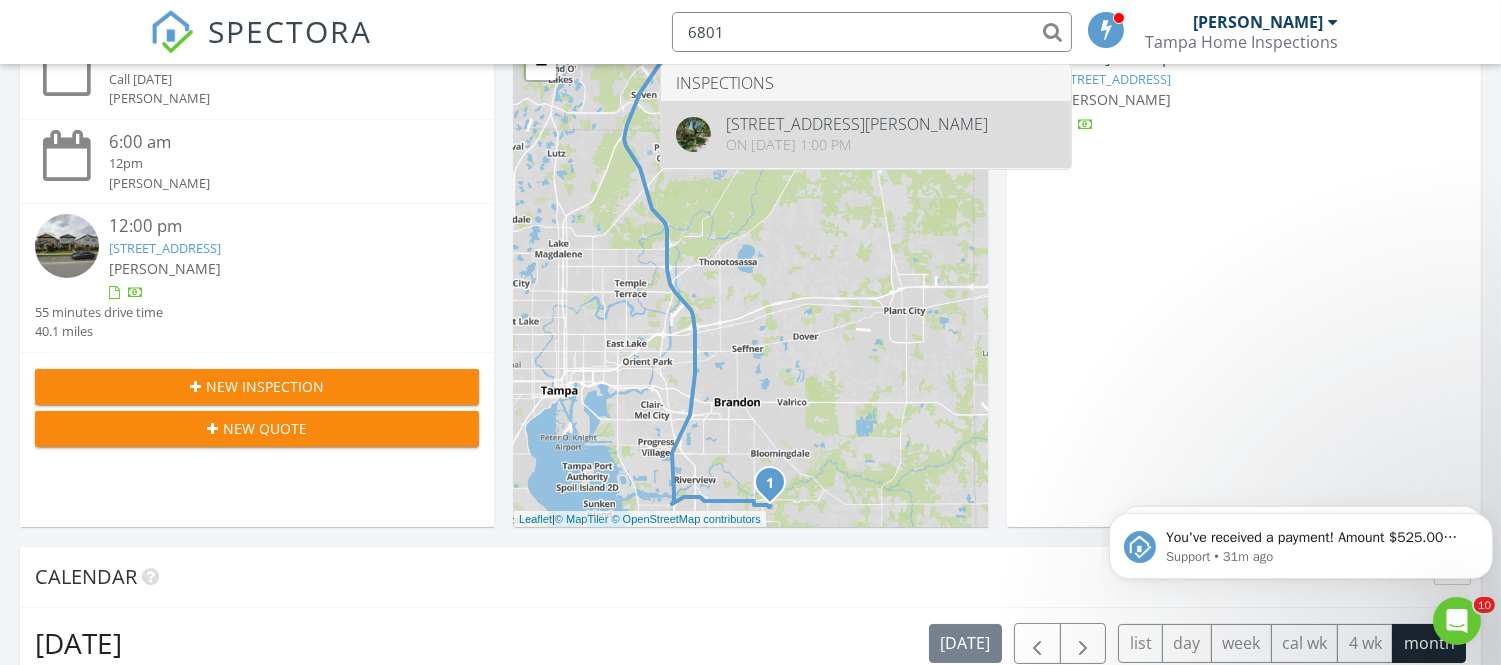 type on "6801" 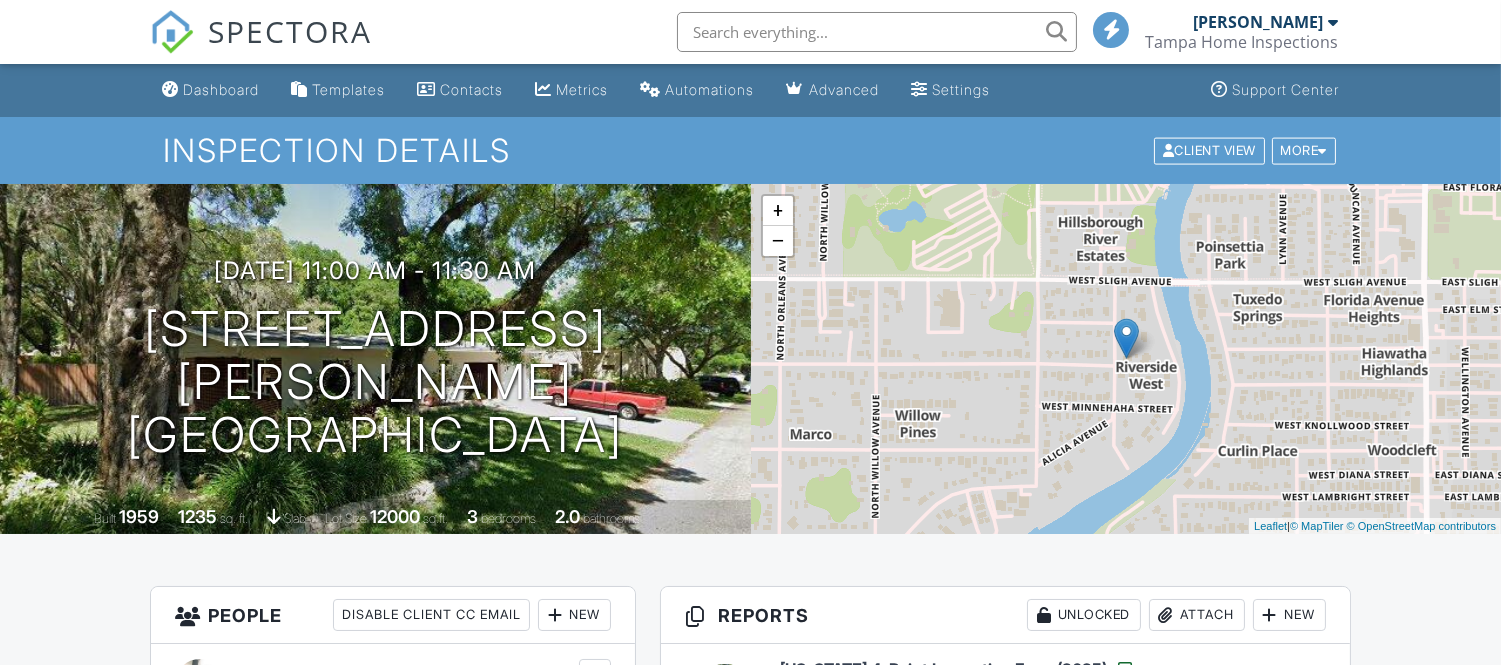 scroll, scrollTop: 413, scrollLeft: 0, axis: vertical 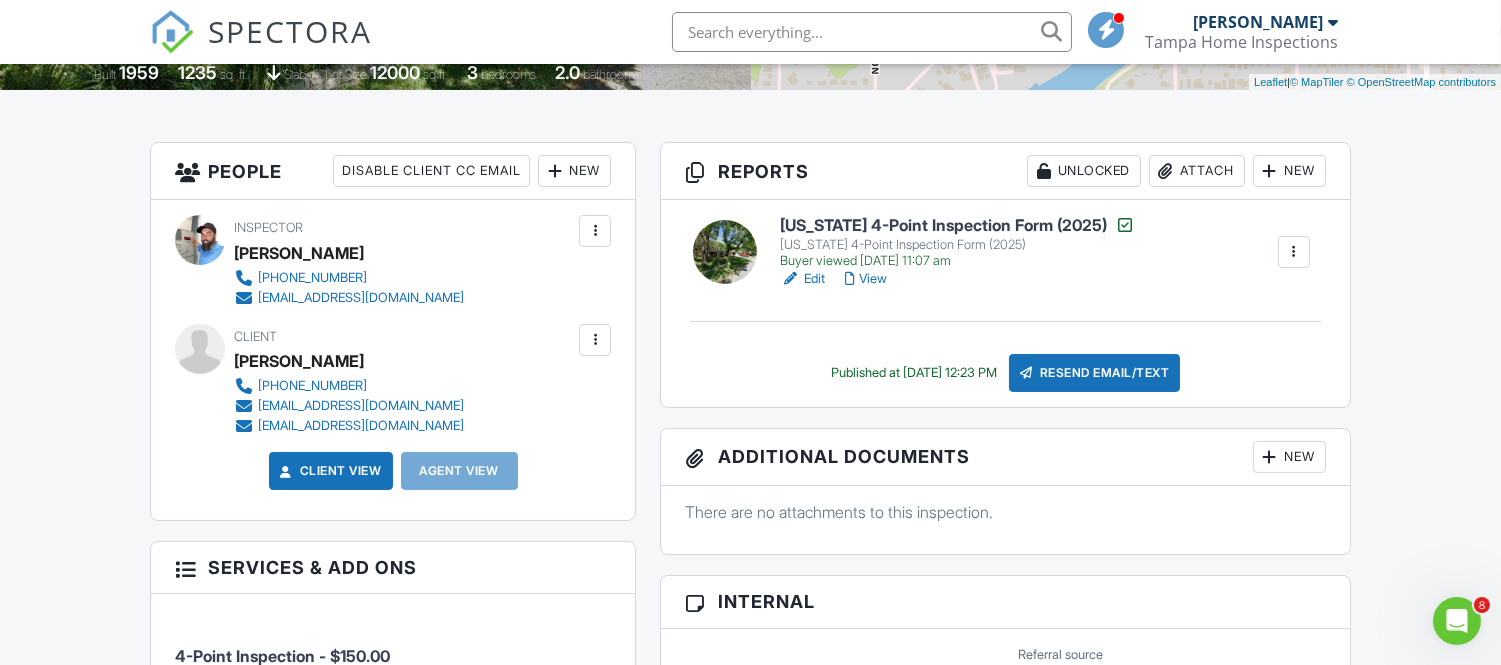 click on "View" at bounding box center [866, 279] 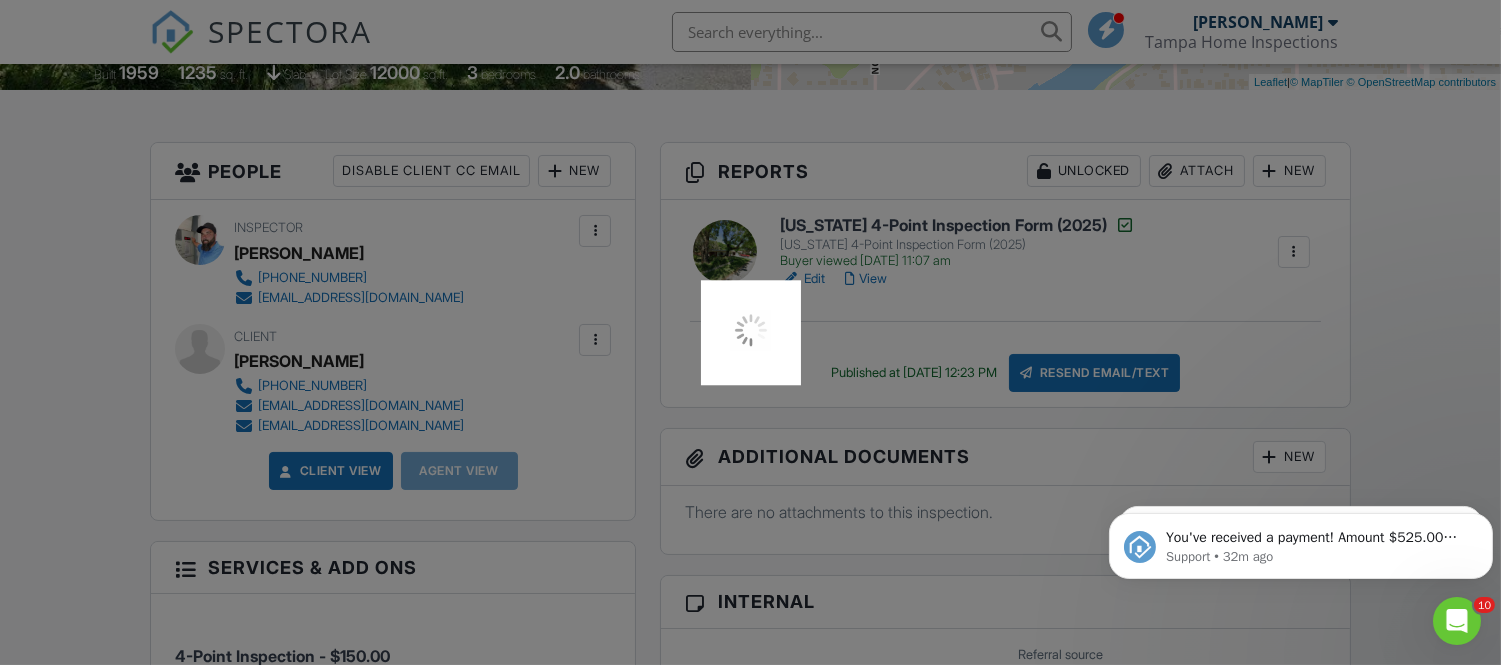 scroll, scrollTop: 0, scrollLeft: 0, axis: both 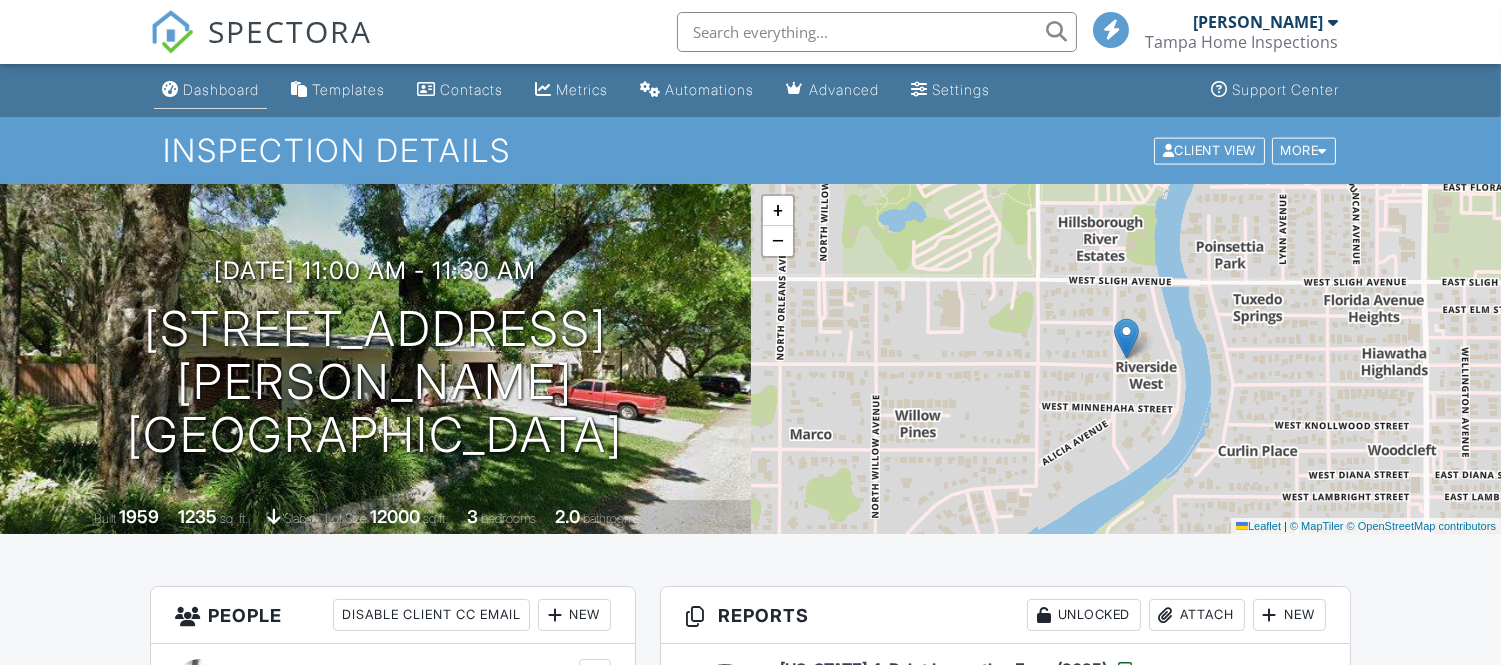 click on "Dashboard" at bounding box center [221, 89] 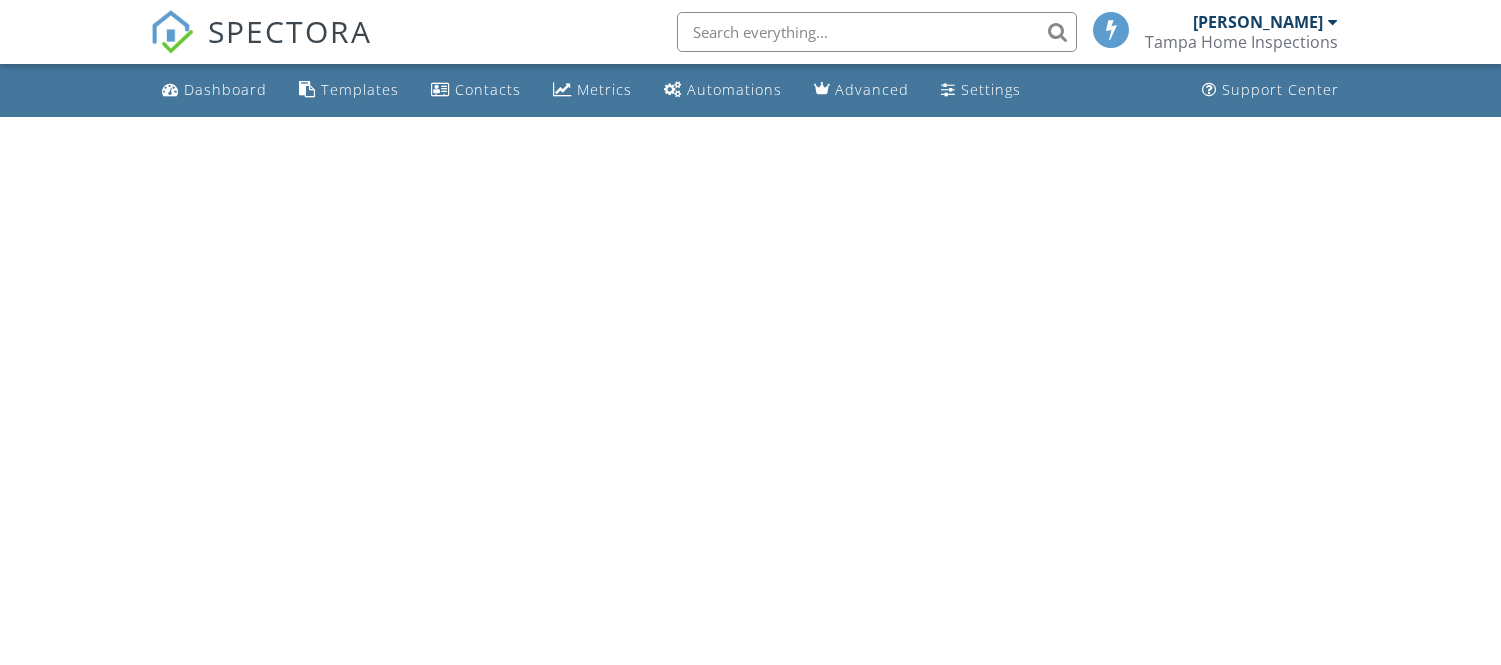 scroll, scrollTop: 0, scrollLeft: 0, axis: both 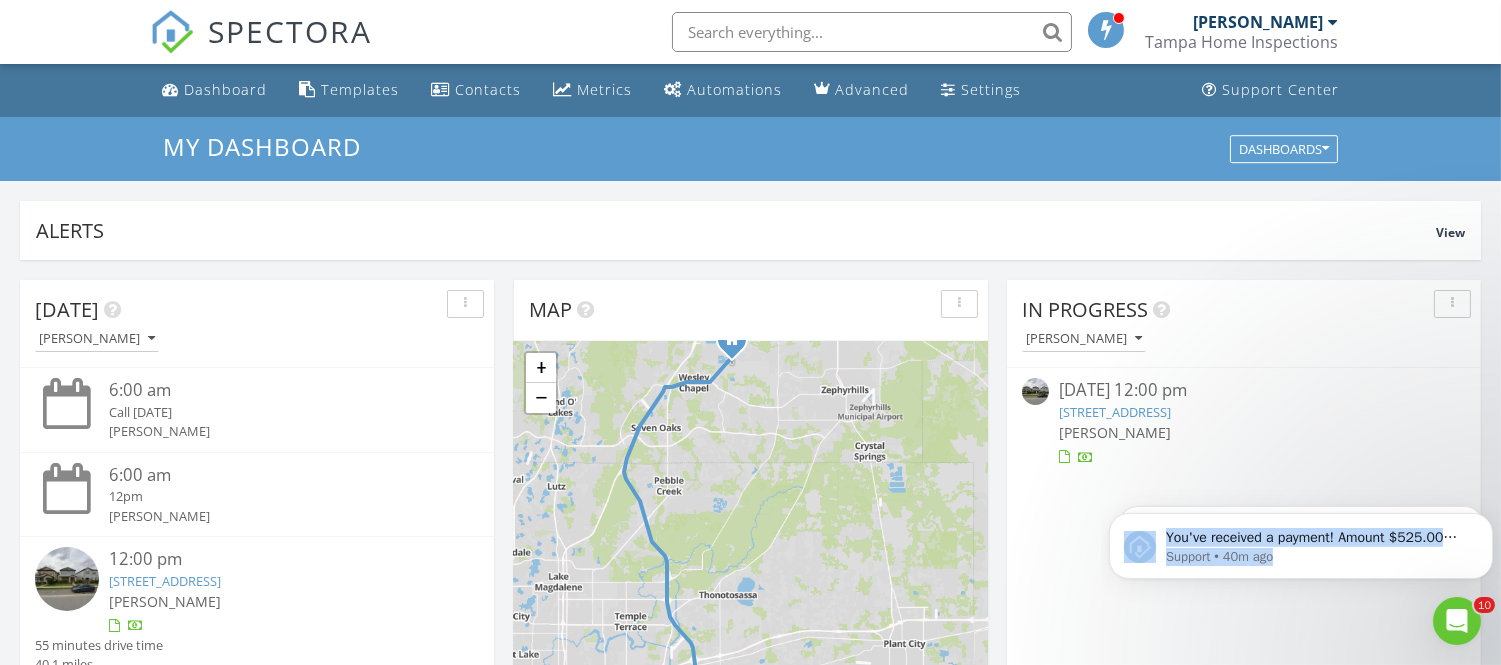 drag, startPoint x: 1505, startPoint y: 552, endPoint x: 2607, endPoint y: 1024, distance: 1198.8278 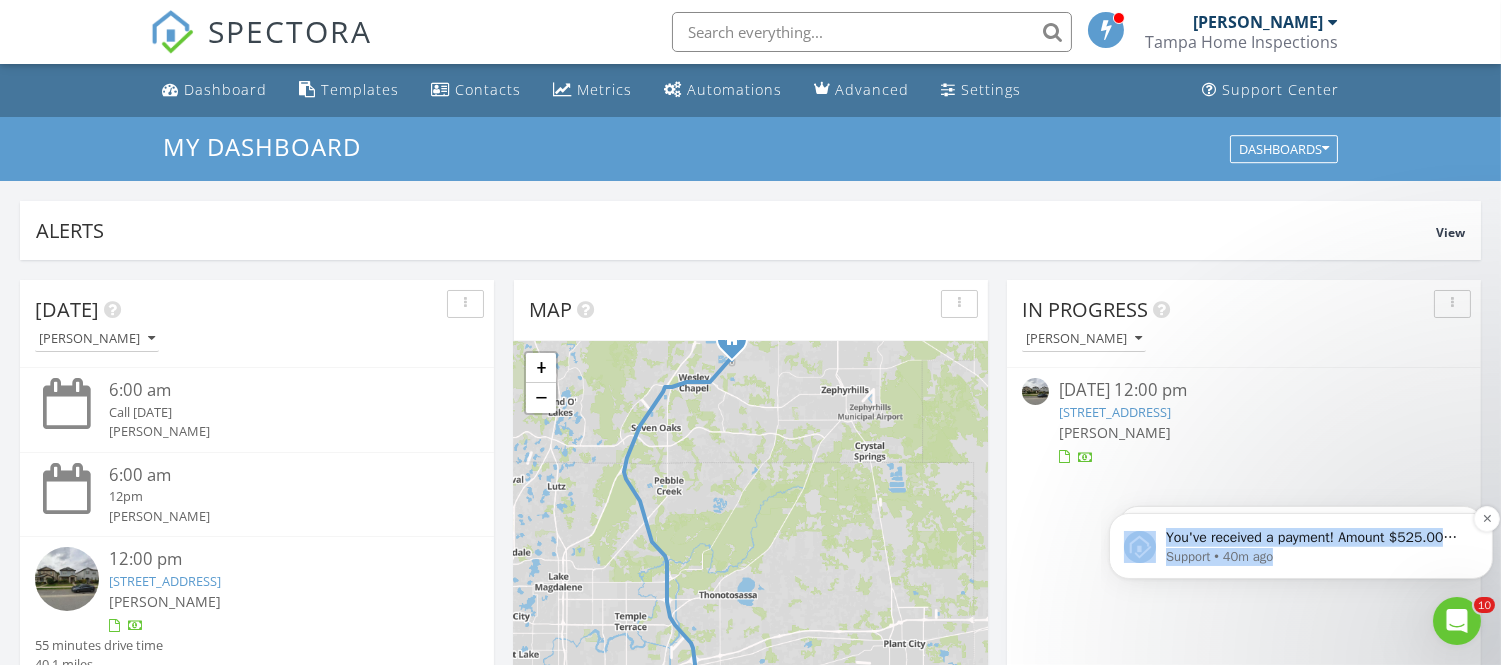 click on "You've received a payment!  Amount  $525.00  Fee  $0.00  Net  $525.00  Transaction #    Inspection  5831 Caldera Ridge Dr, Fish Hawk, FL 33547" at bounding box center (1316, 537) 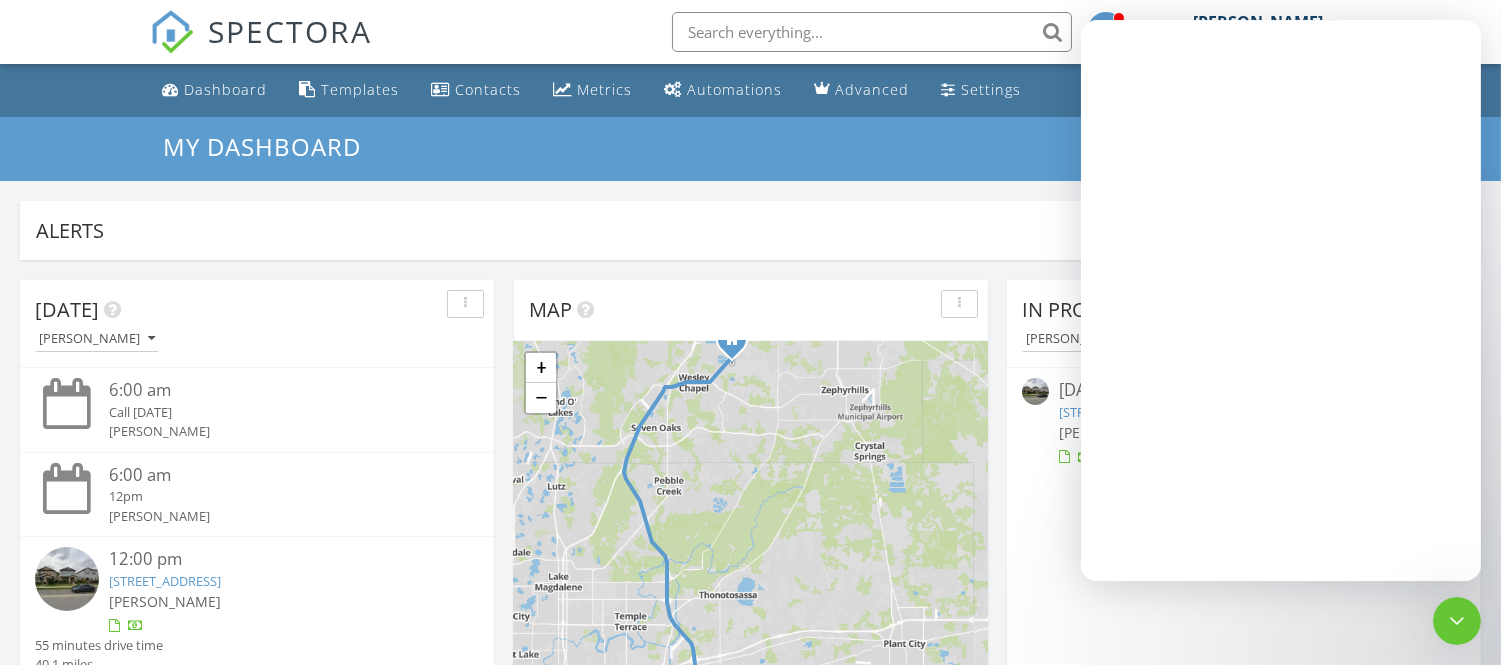 scroll, scrollTop: 0, scrollLeft: 0, axis: both 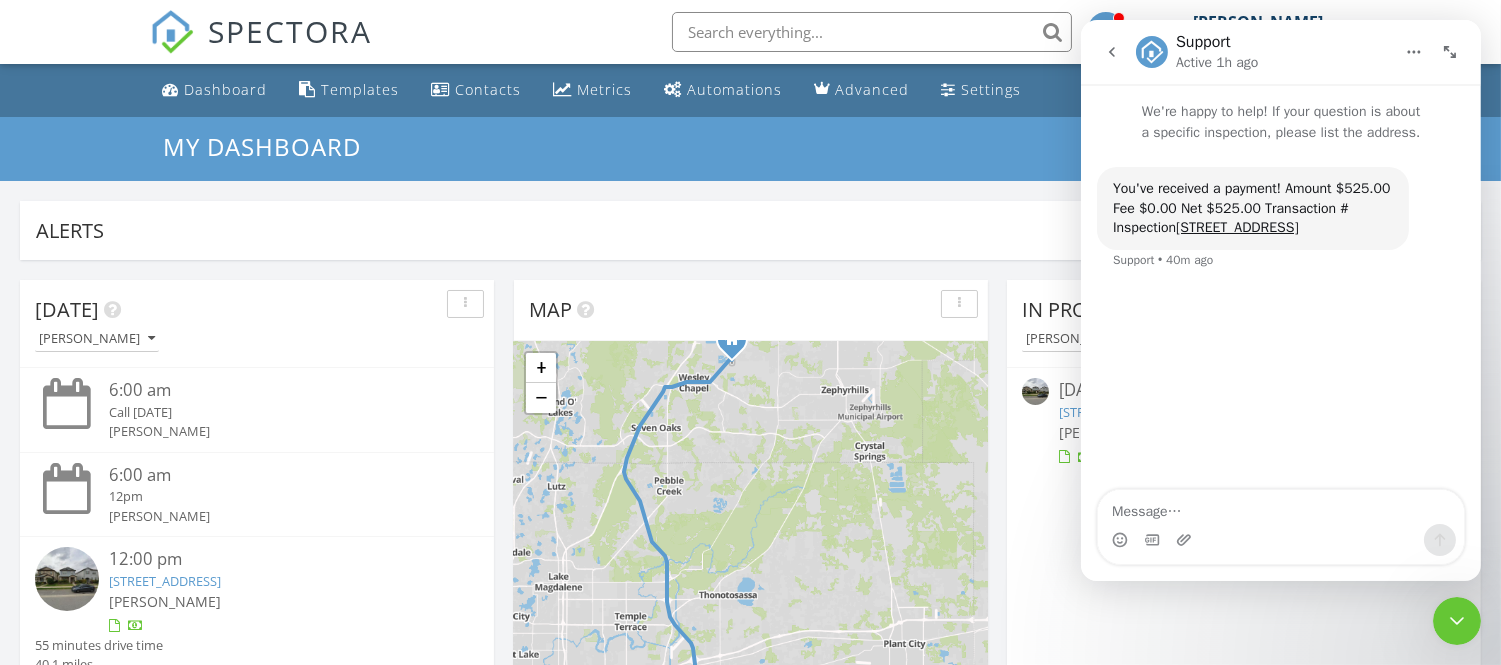 click at bounding box center (1456, 620) 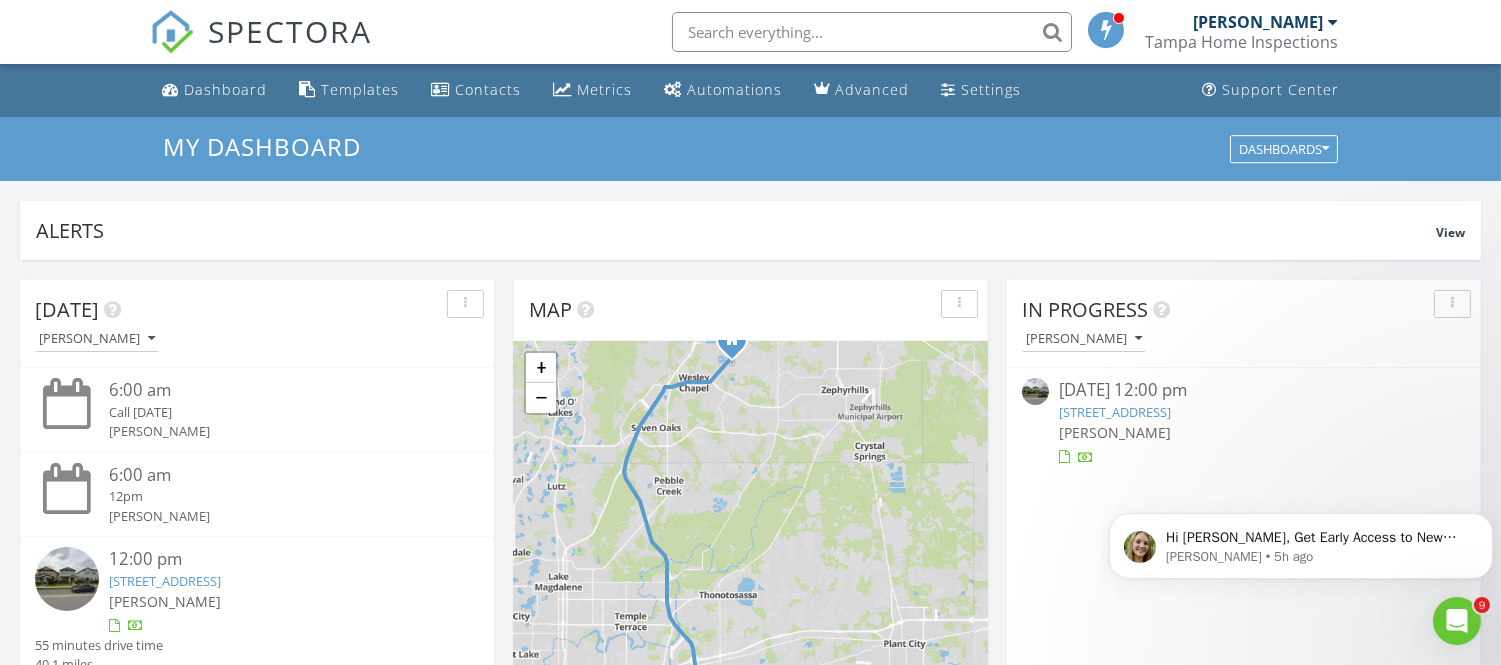 scroll, scrollTop: 0, scrollLeft: 0, axis: both 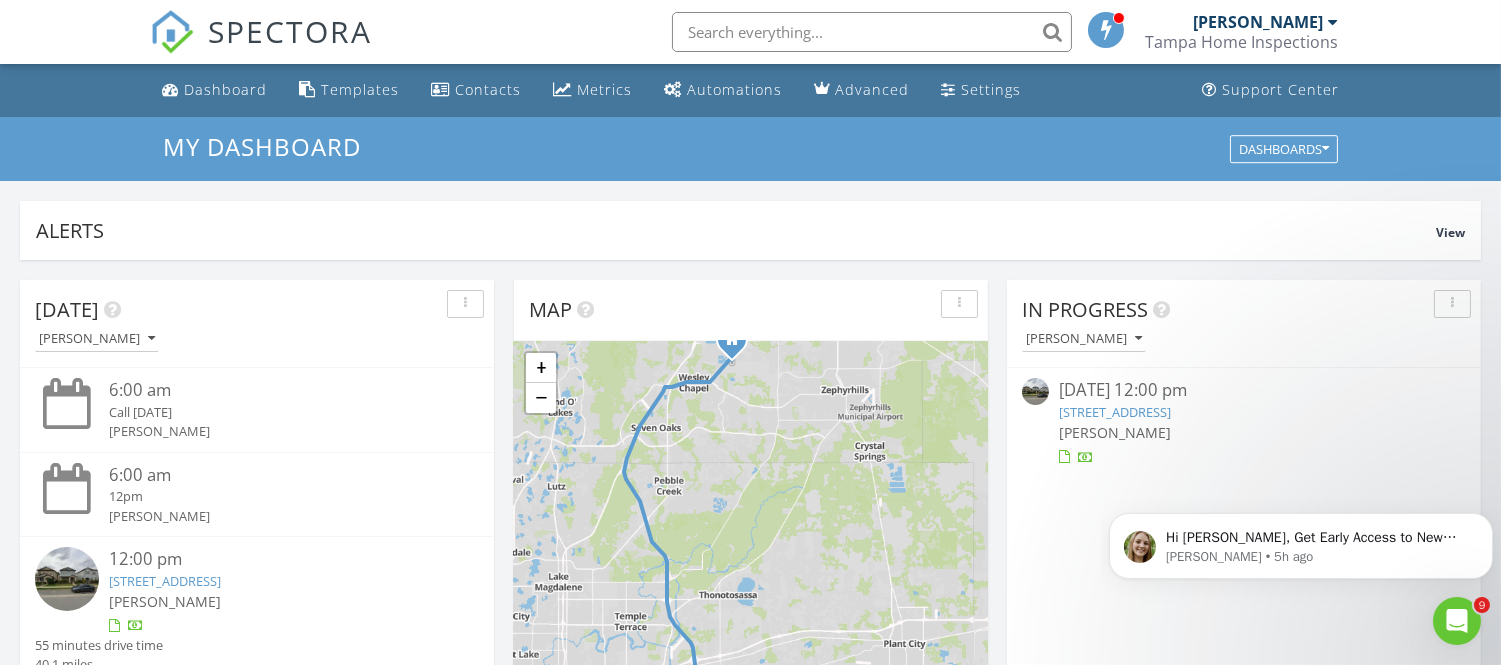 click 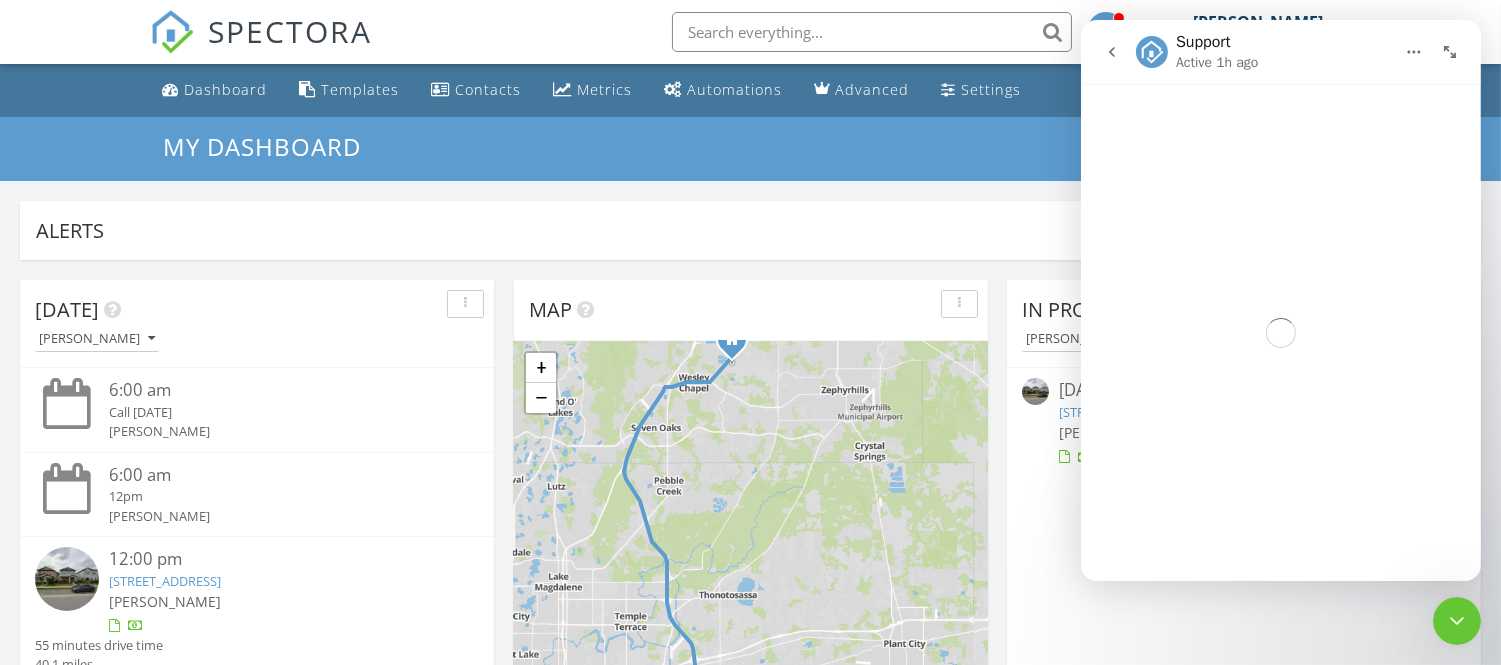 click at bounding box center (1456, 620) 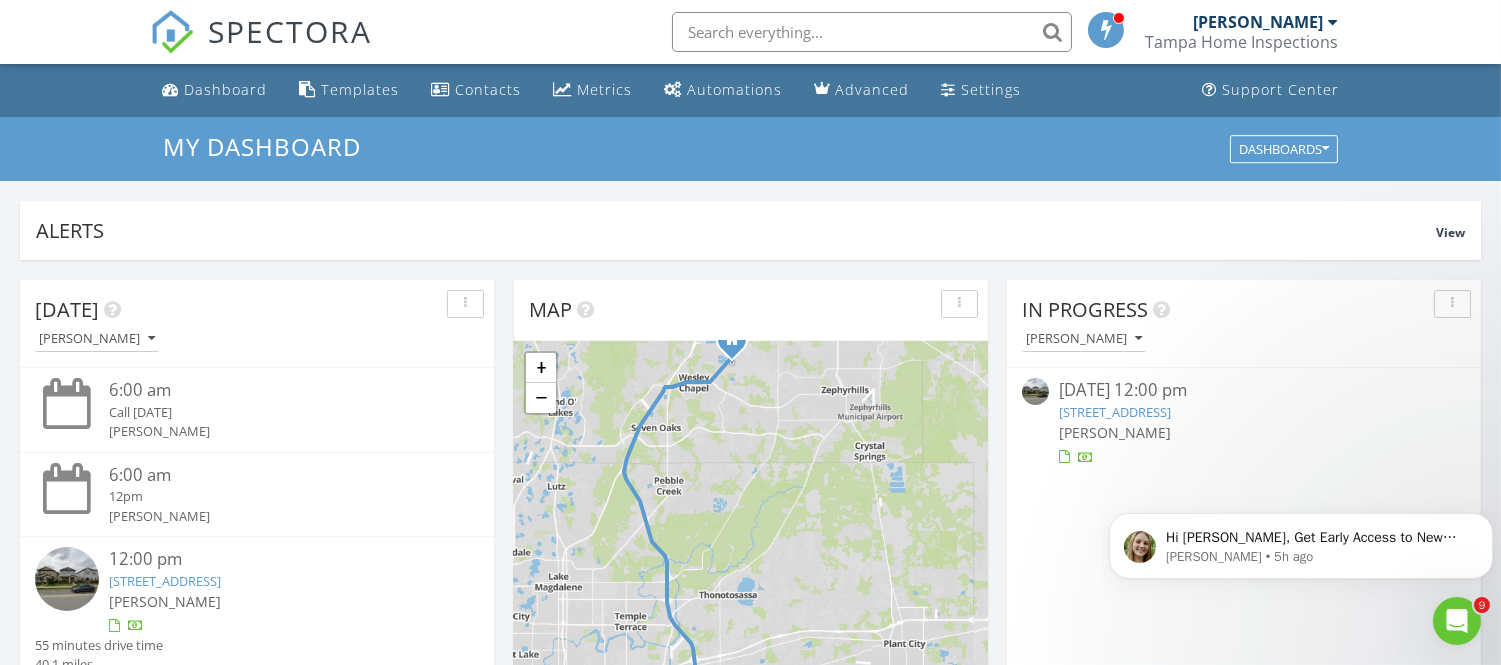 scroll, scrollTop: 0, scrollLeft: 0, axis: both 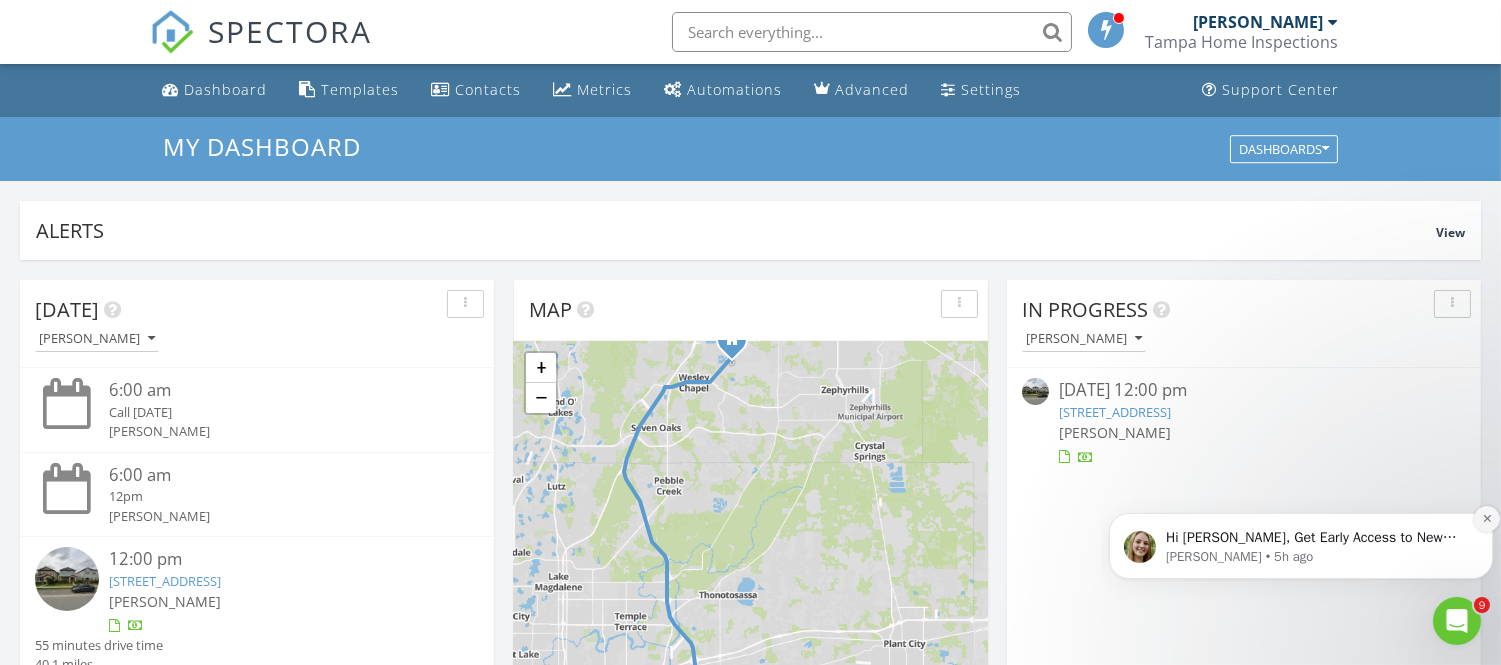 click 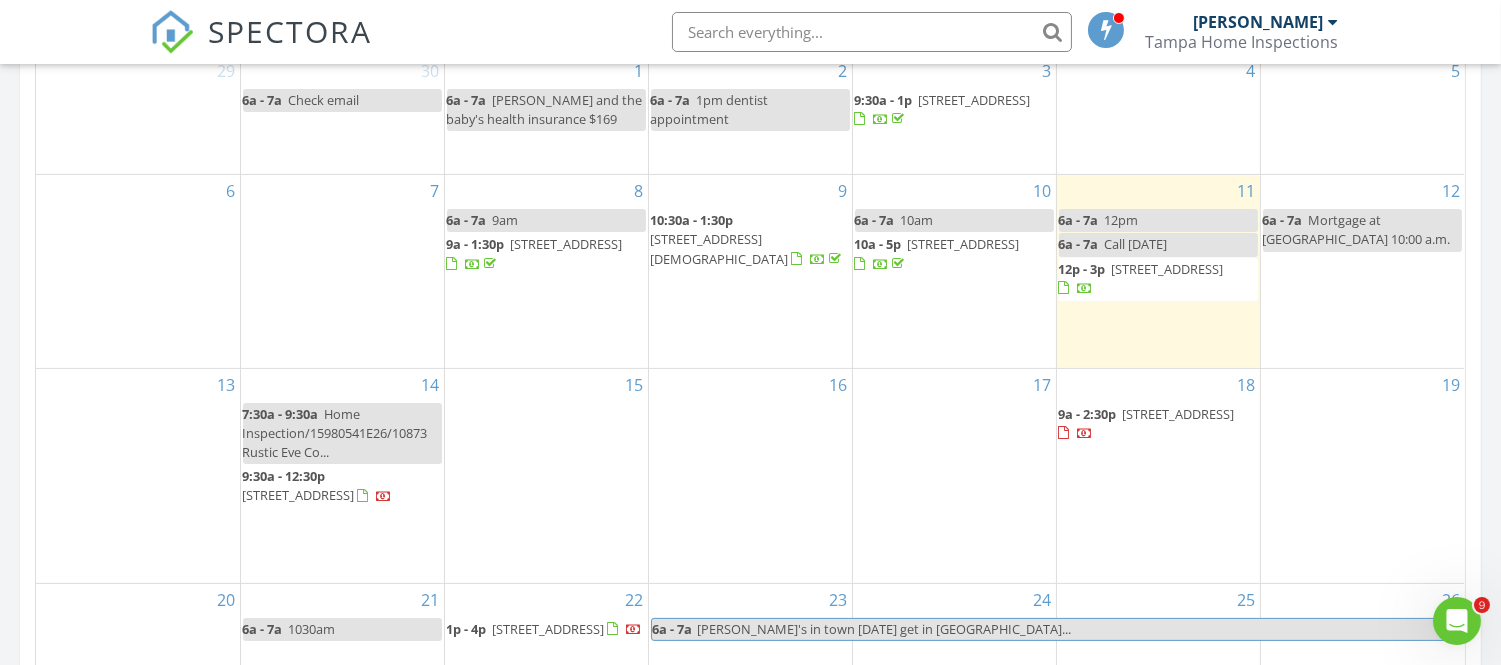 scroll, scrollTop: 1111, scrollLeft: 0, axis: vertical 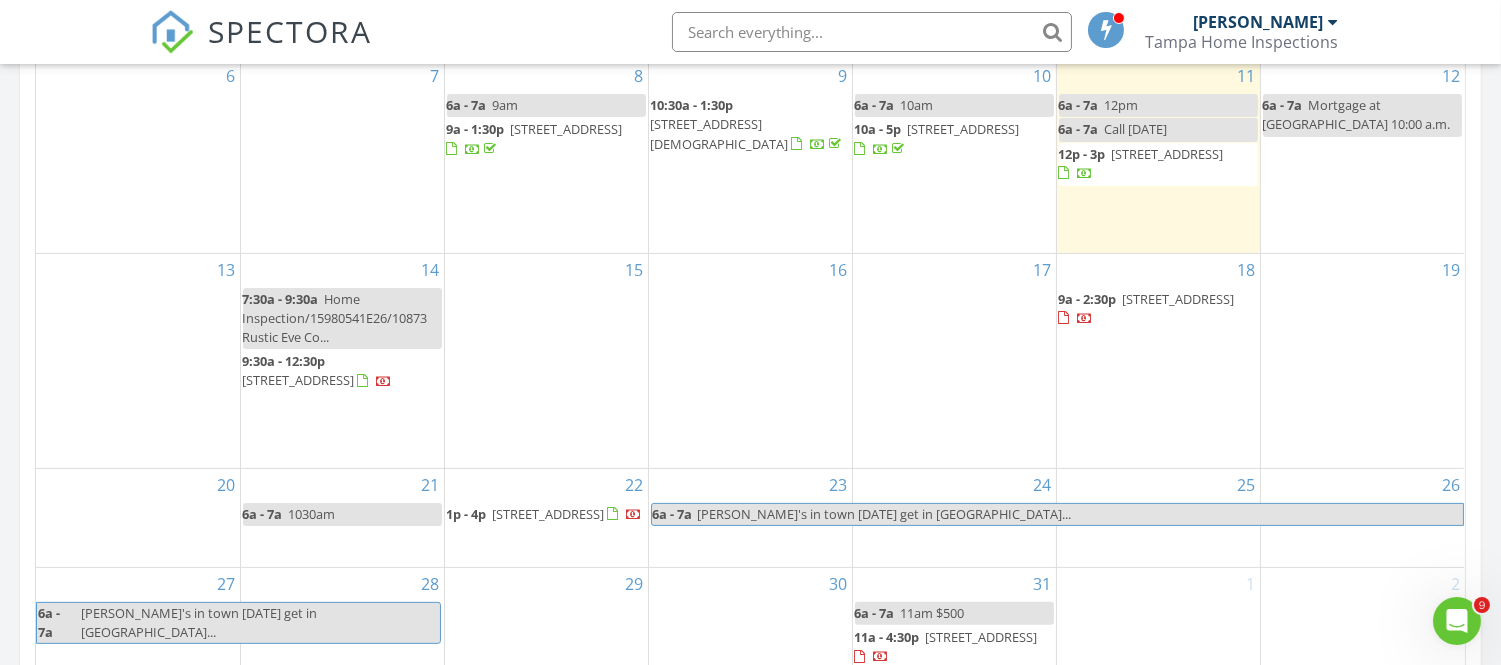 click at bounding box center [1067, 320] 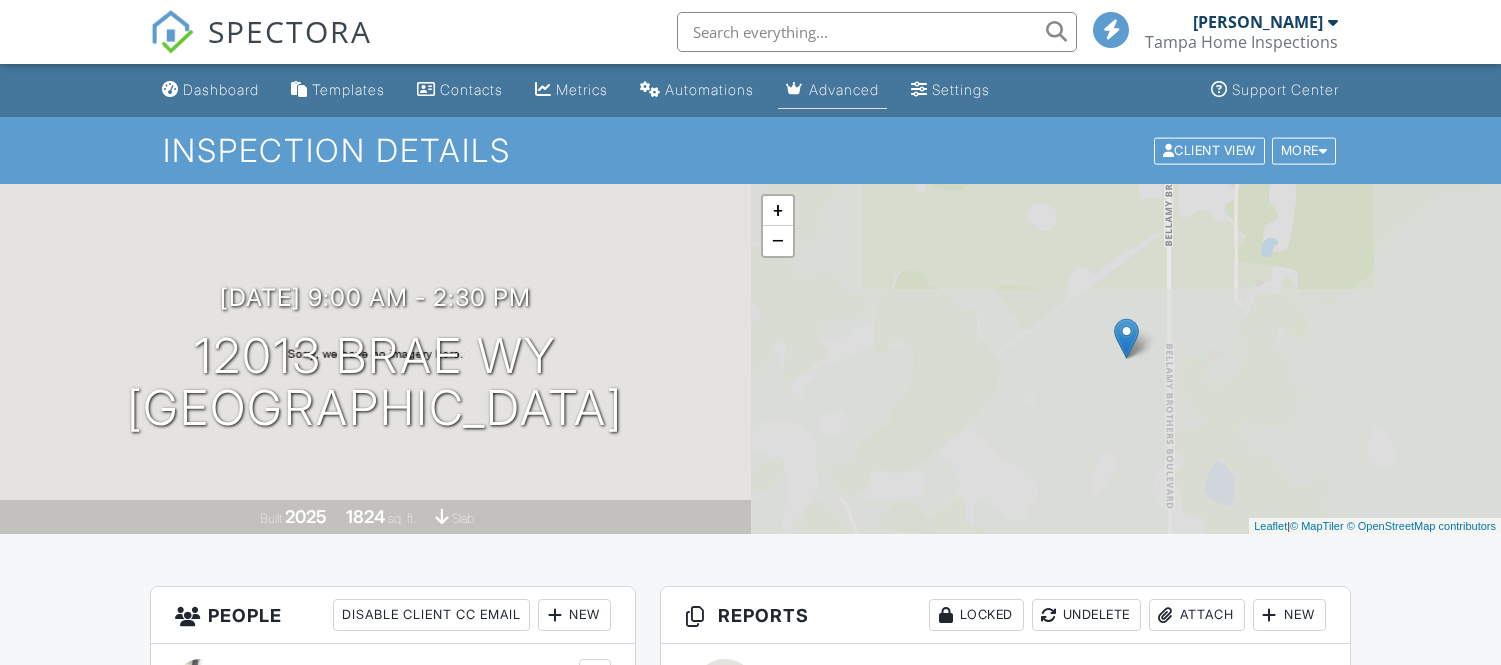scroll, scrollTop: 0, scrollLeft: 0, axis: both 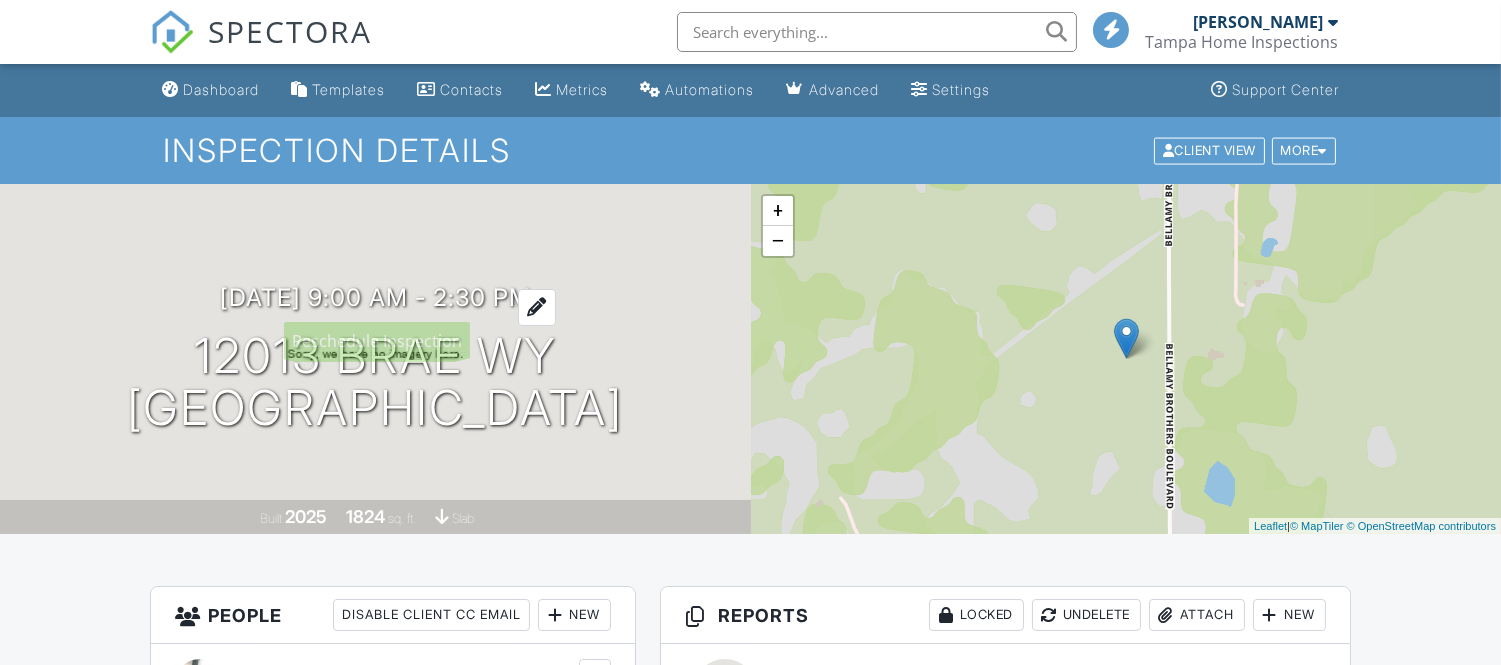 click on "07/18/2025  9:00 am
- 2:30 pm" at bounding box center [375, 297] 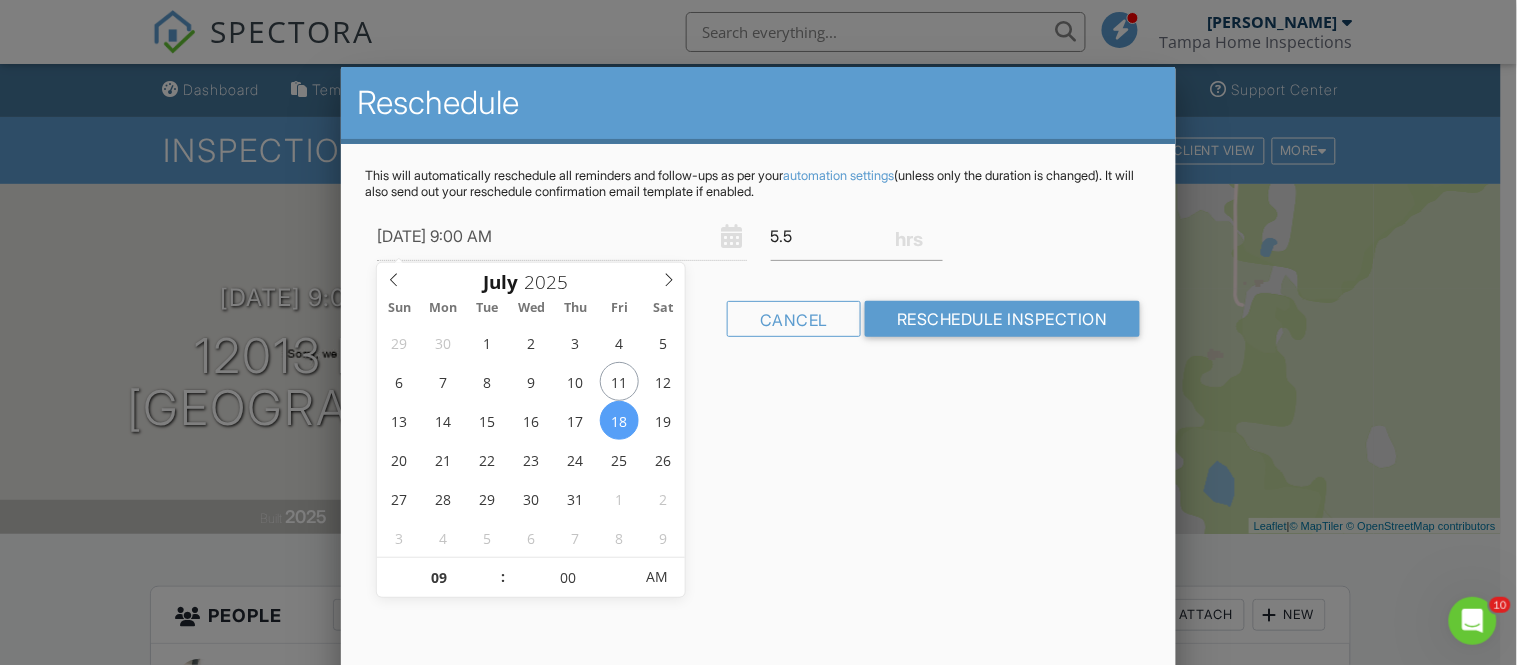 scroll, scrollTop: 0, scrollLeft: 0, axis: both 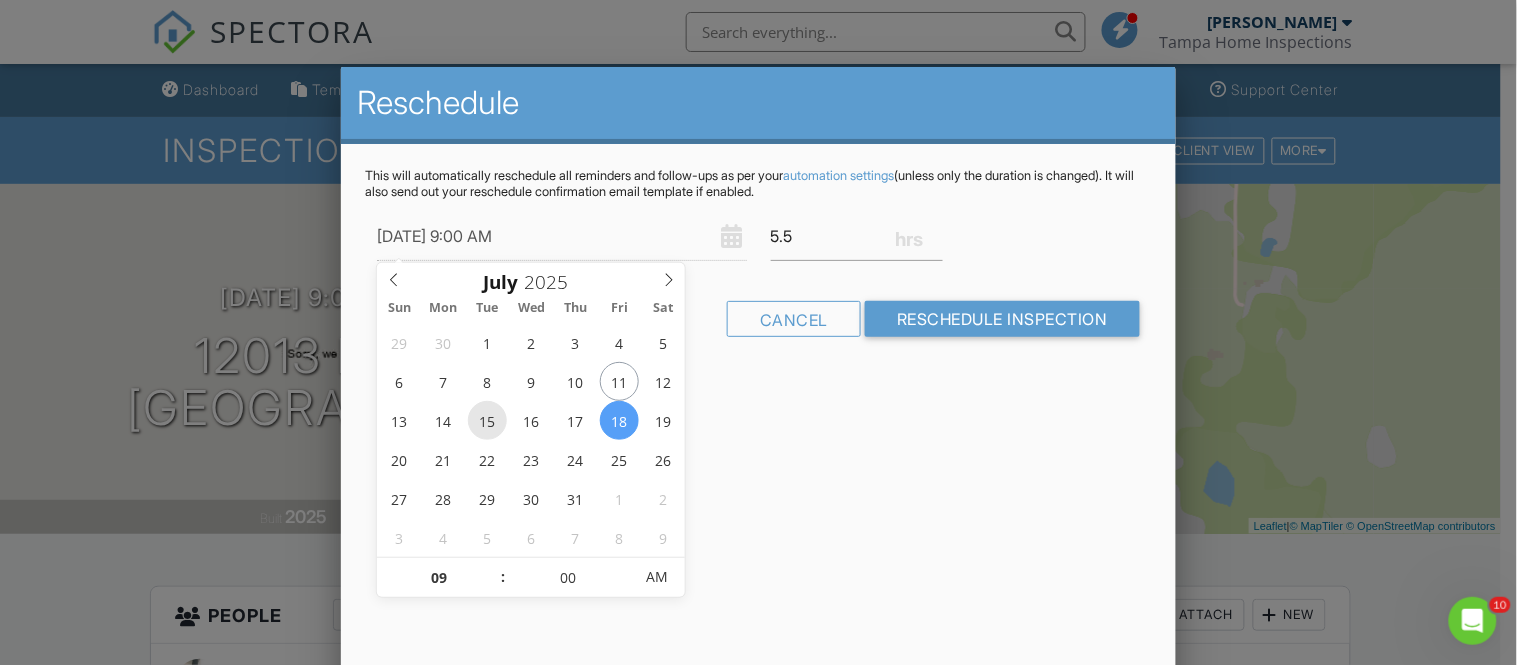 type on "[DATE] 9:00 AM" 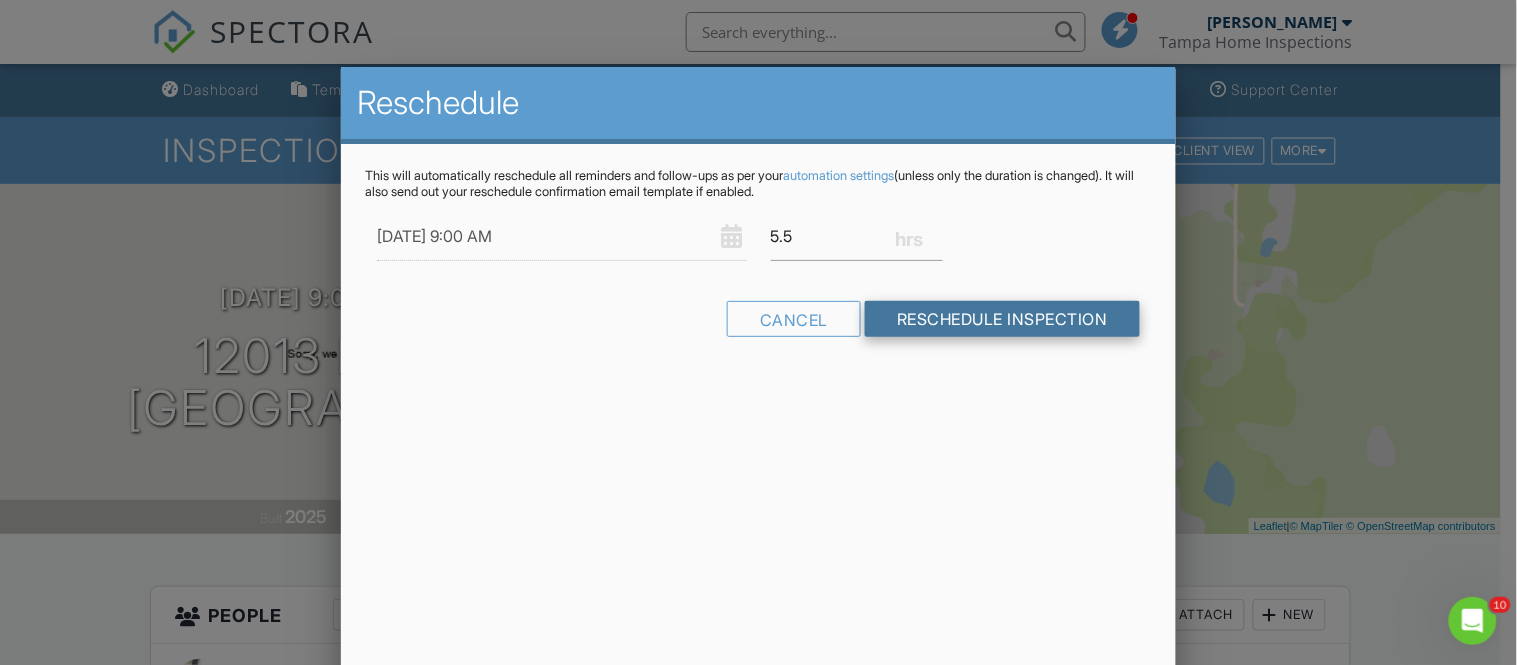 click on "Reschedule Inspection" at bounding box center (1002, 319) 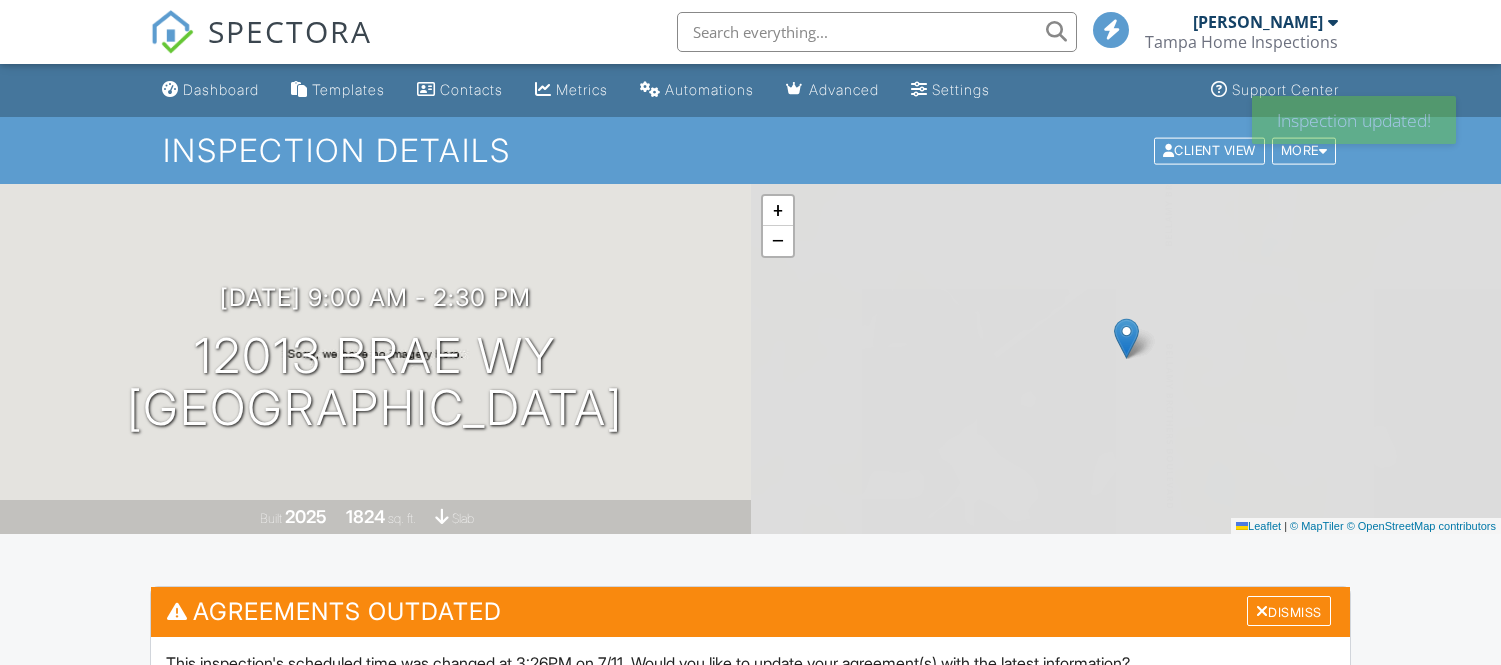 scroll, scrollTop: 0, scrollLeft: 0, axis: both 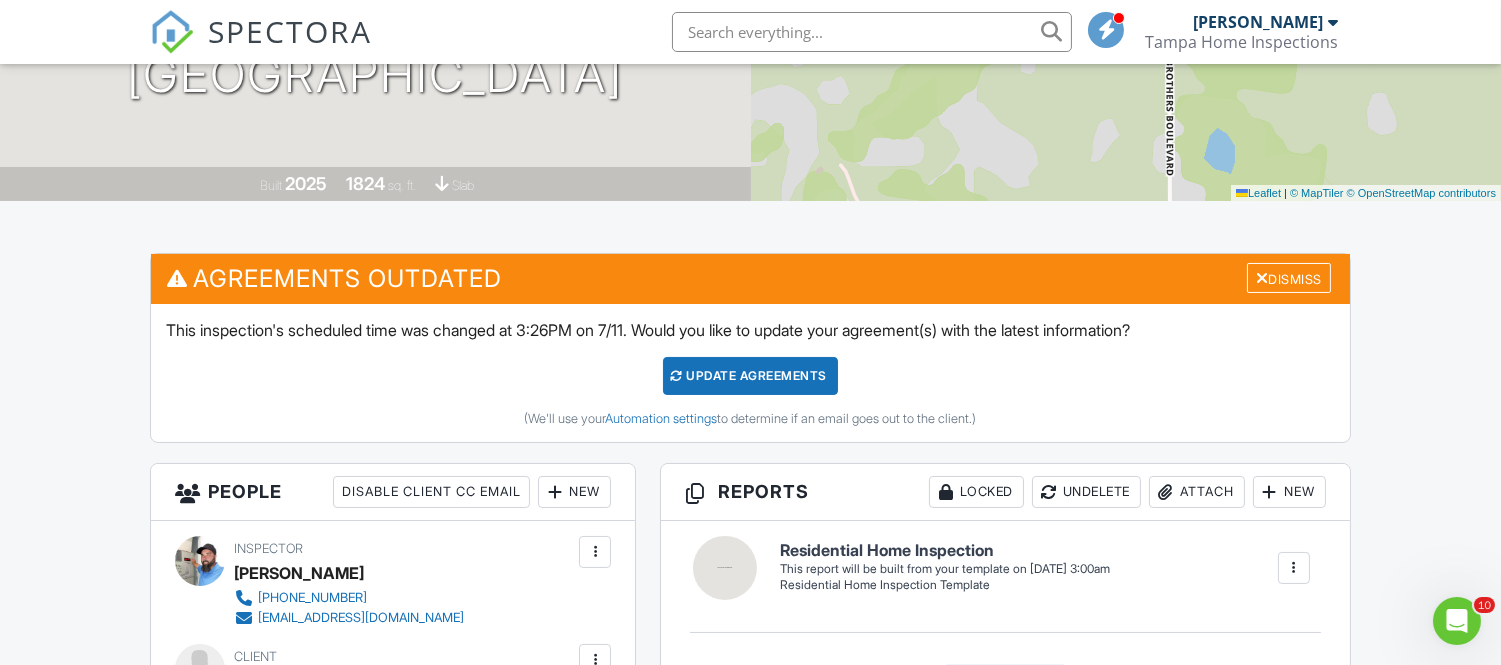 click on "Update Agreements" at bounding box center [750, 376] 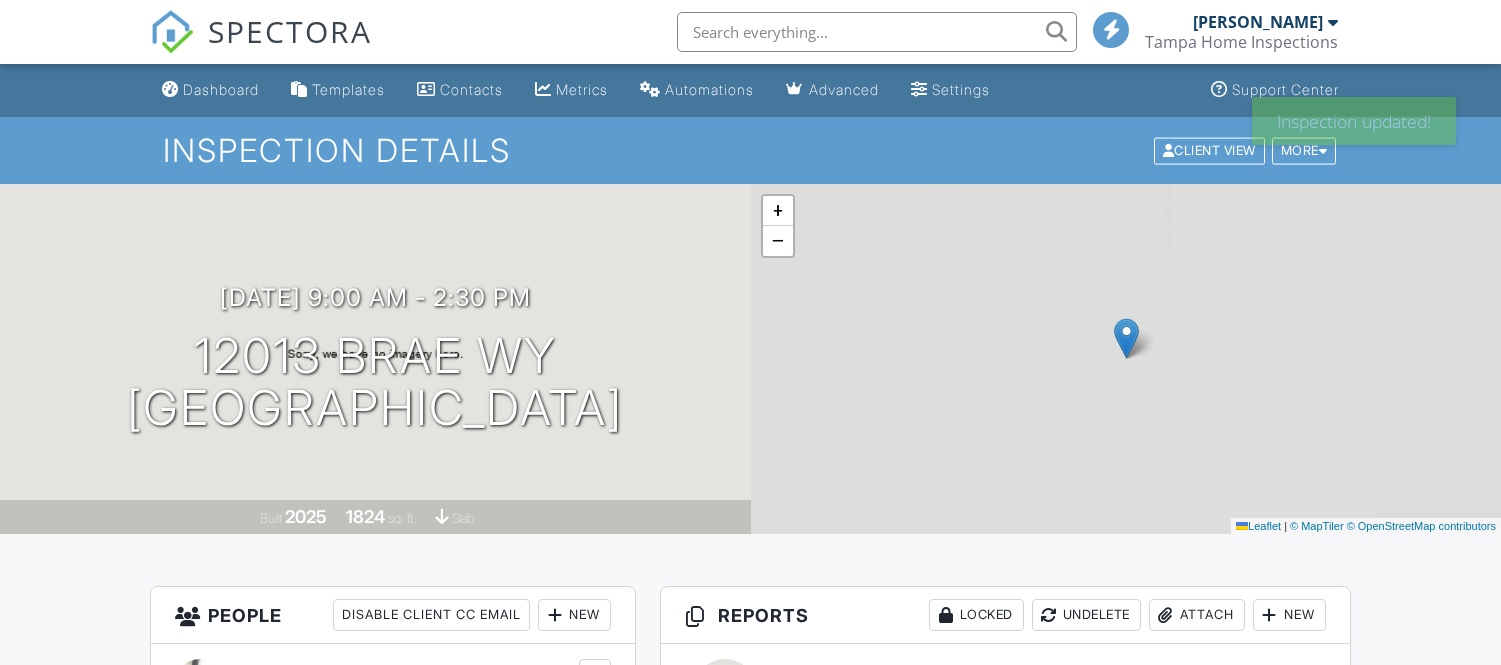 scroll, scrollTop: 0, scrollLeft: 0, axis: both 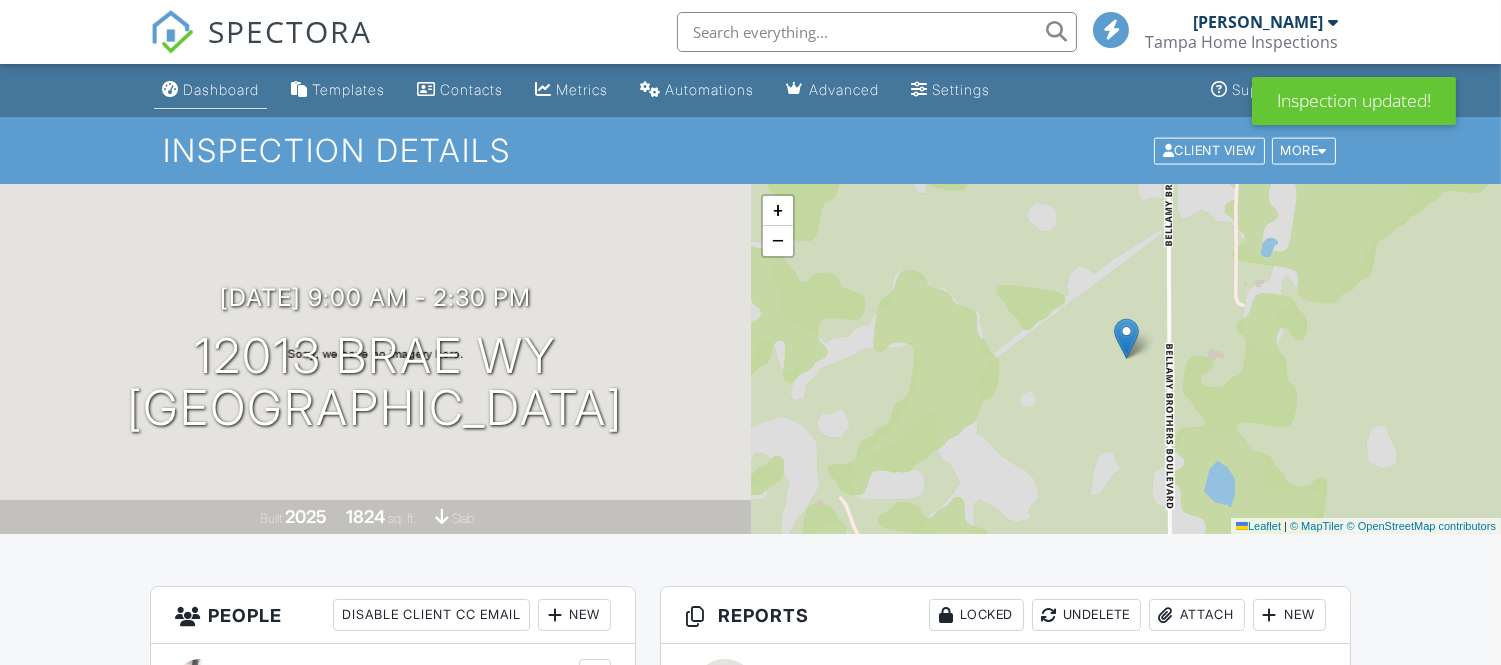 click on "Dashboard" at bounding box center (221, 89) 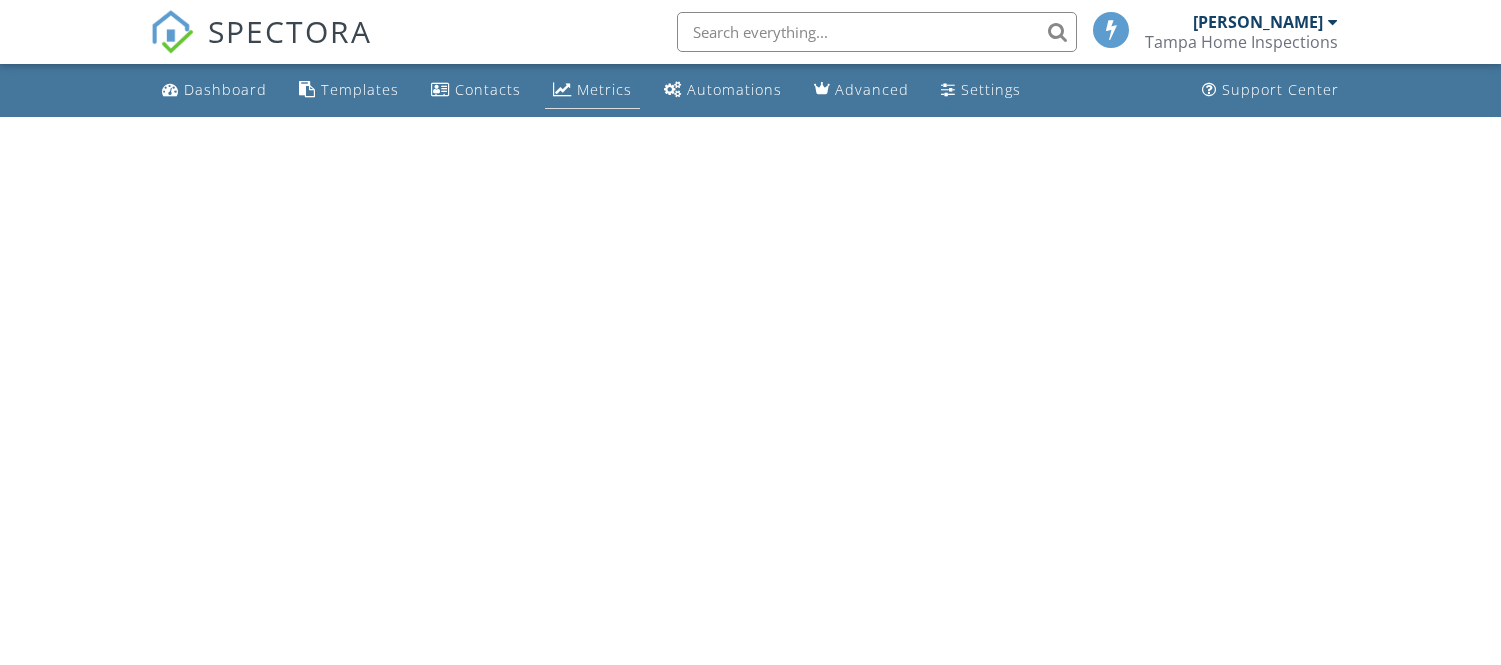 scroll, scrollTop: 0, scrollLeft: 0, axis: both 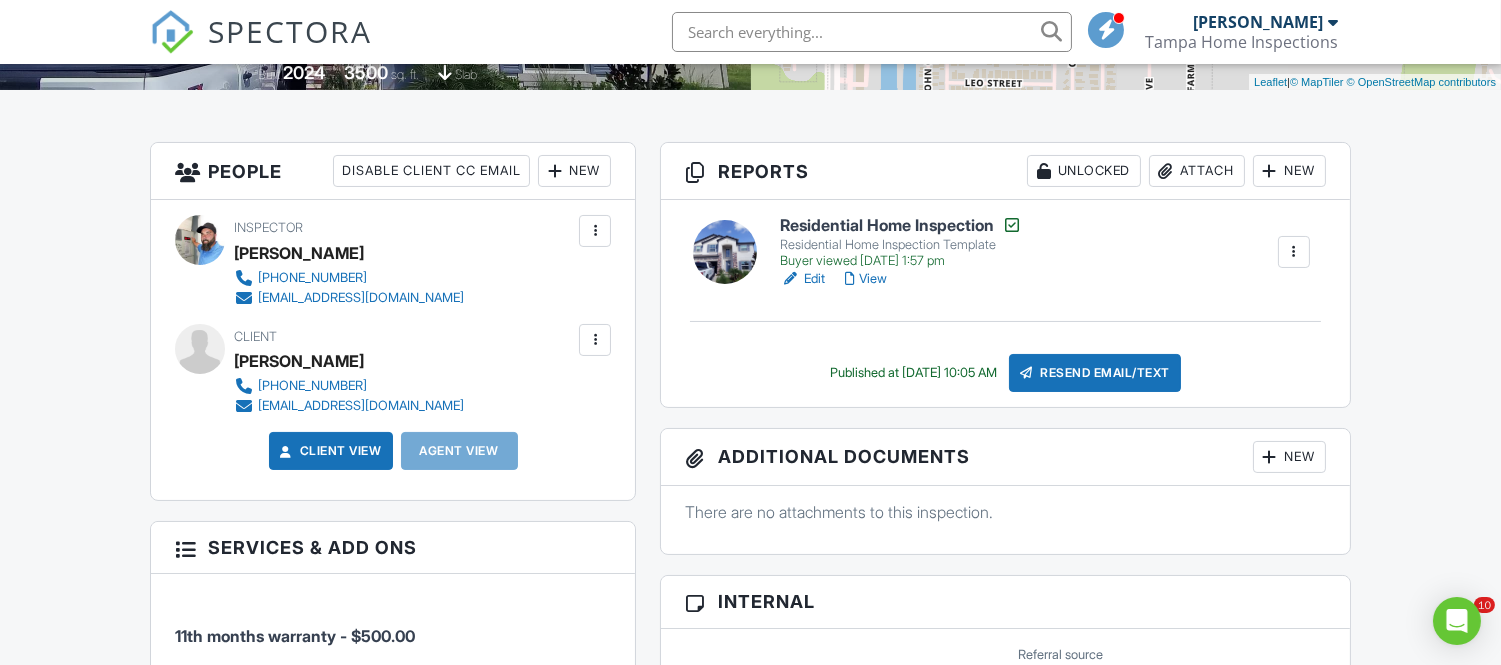 click on "Edit" at bounding box center [802, 279] 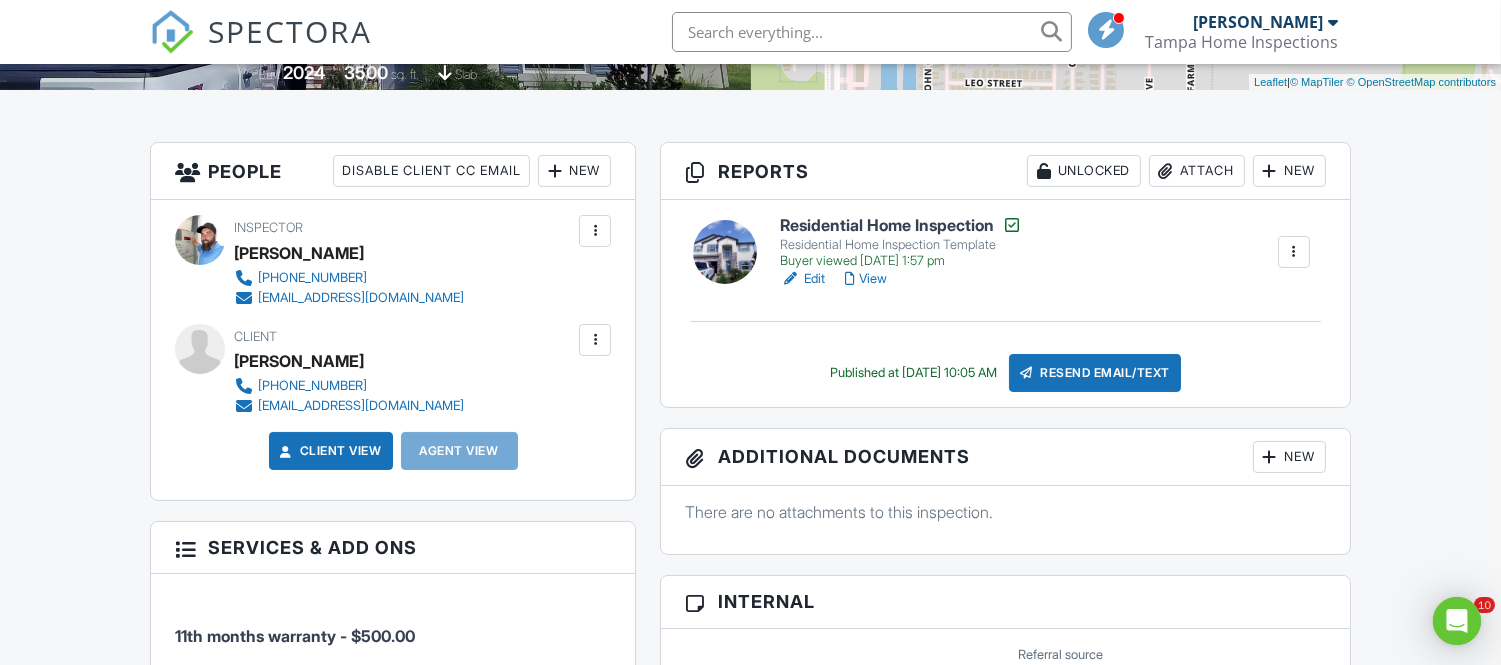 scroll, scrollTop: 0, scrollLeft: 0, axis: both 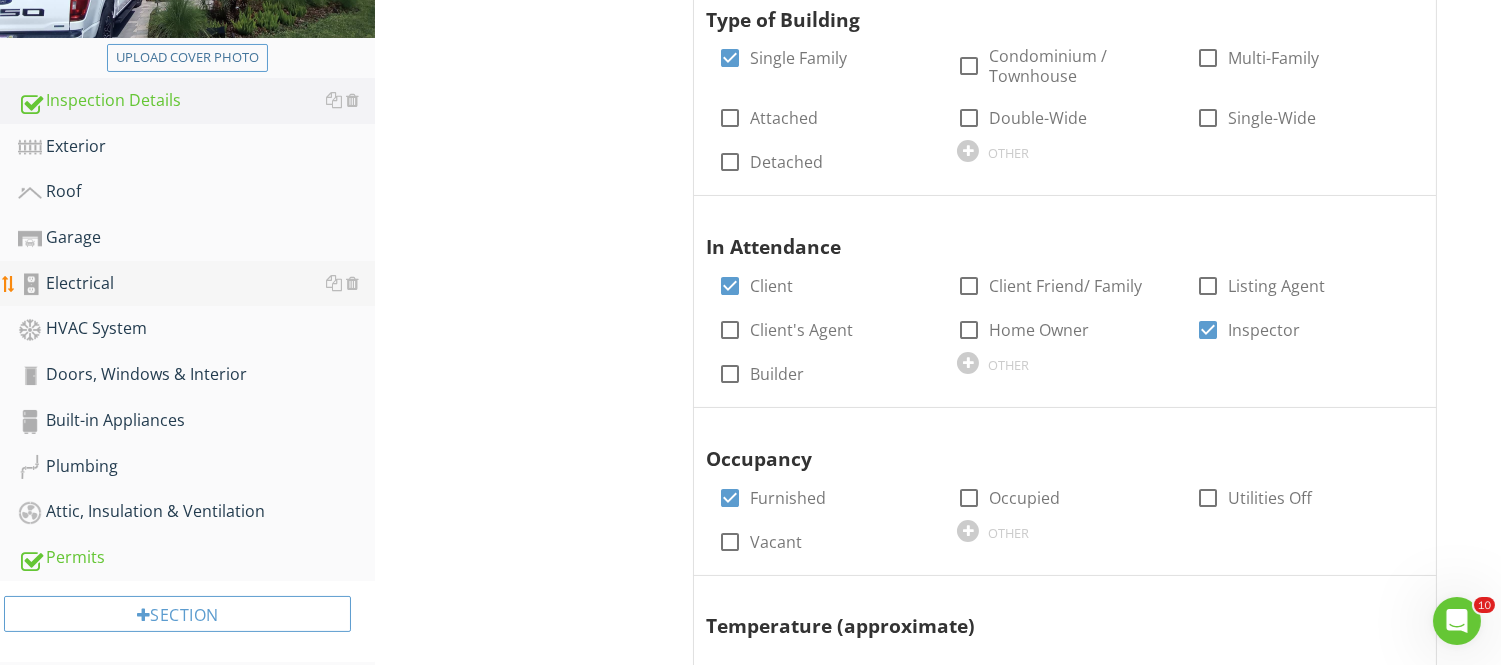 click on "Electrical" at bounding box center [196, 284] 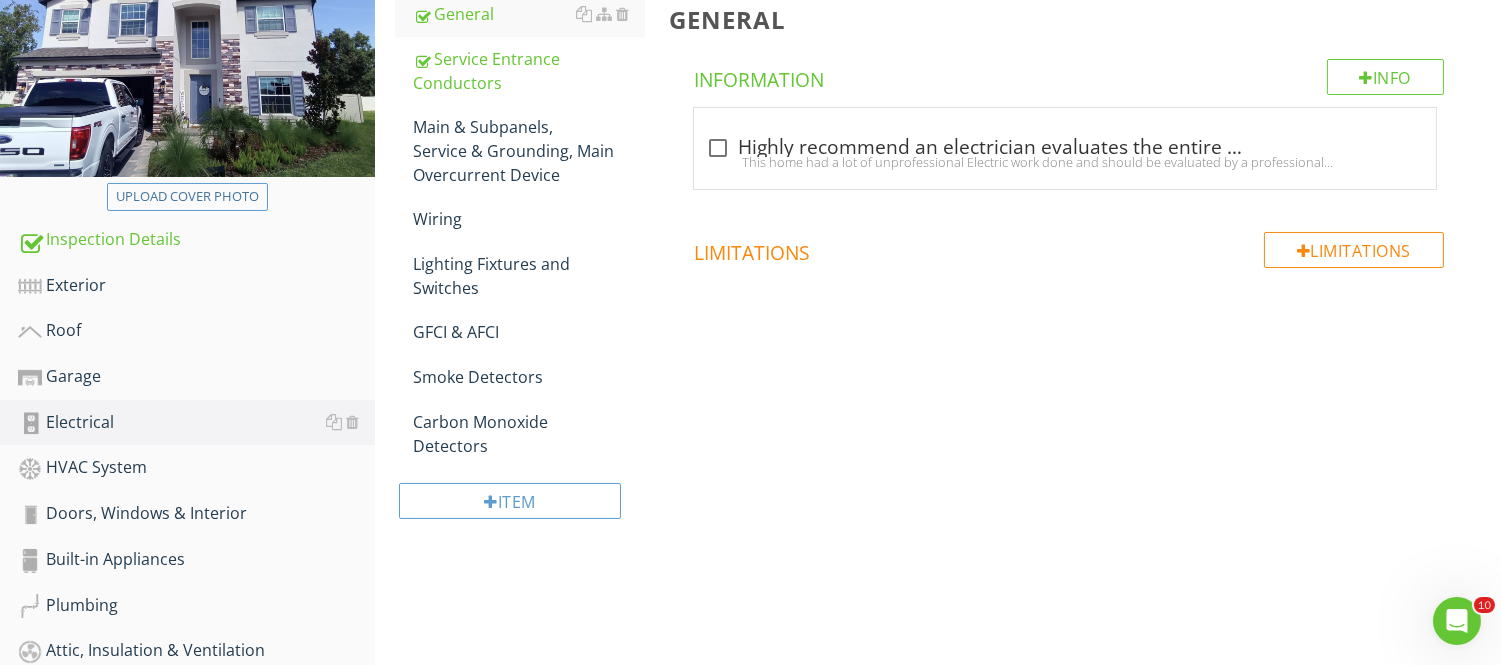 scroll, scrollTop: 111, scrollLeft: 0, axis: vertical 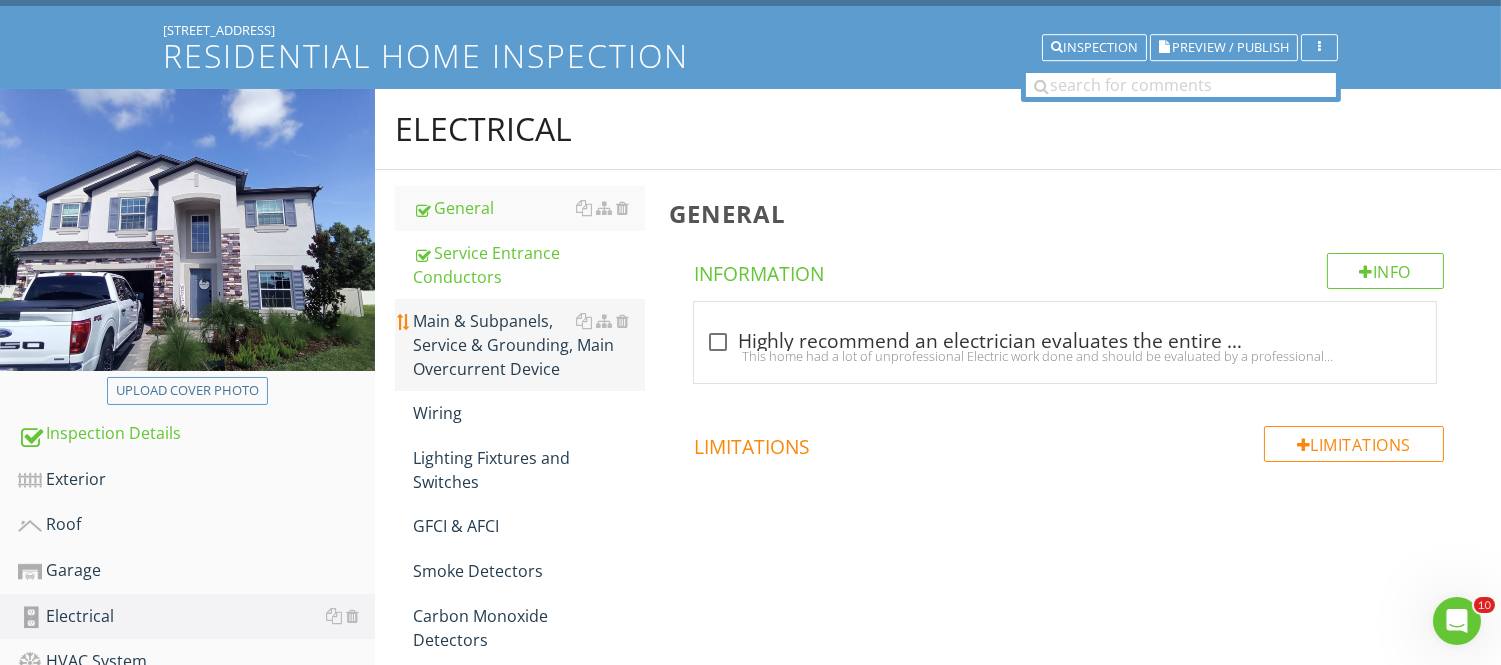 click on "Main & Subpanels, Service & Grounding, Main Overcurrent Device" at bounding box center [528, 345] 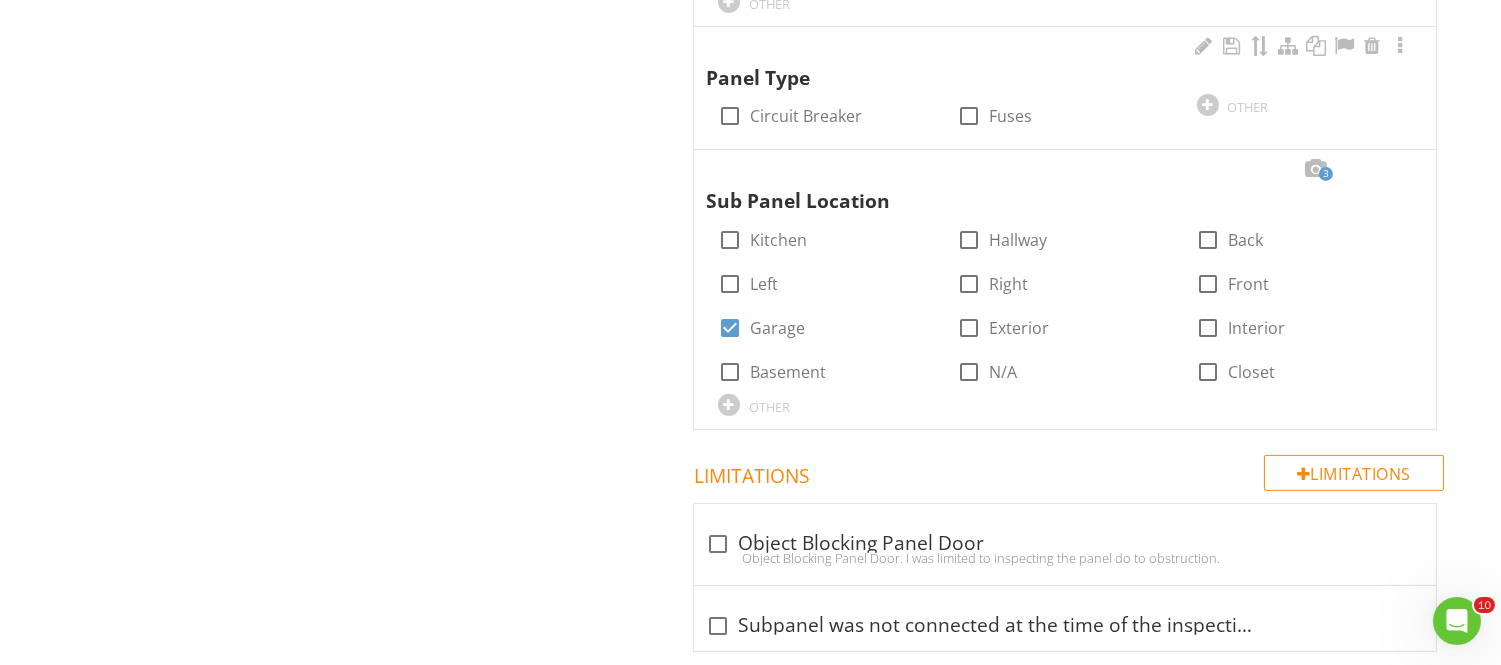 scroll, scrollTop: 1222, scrollLeft: 0, axis: vertical 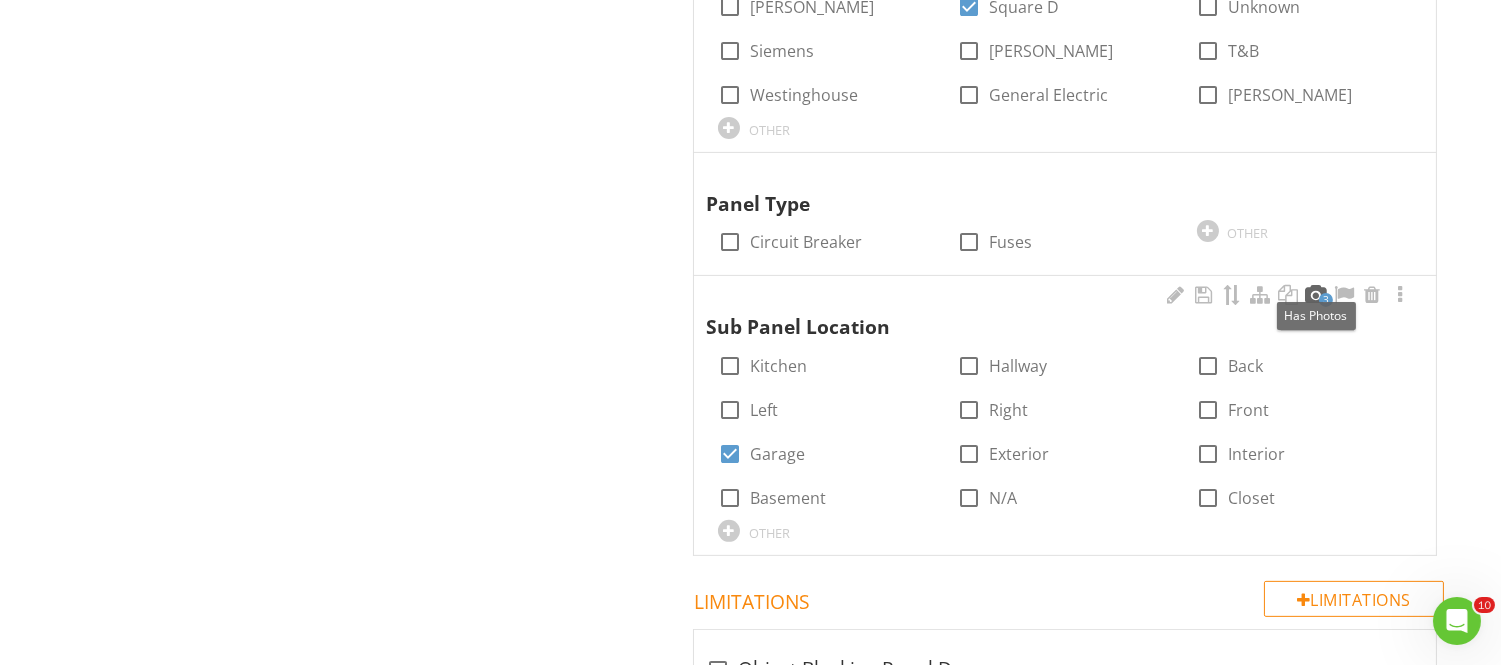 click at bounding box center [1316, 295] 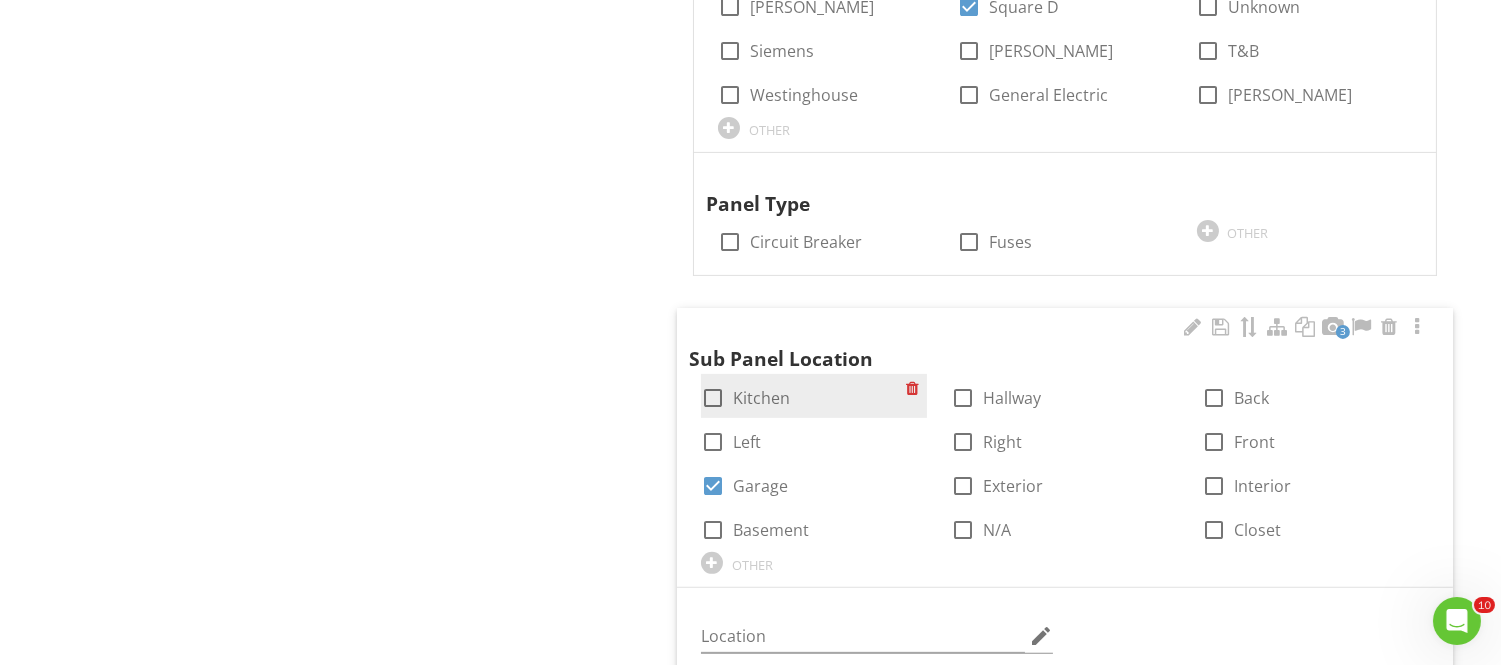 scroll, scrollTop: 1666, scrollLeft: 0, axis: vertical 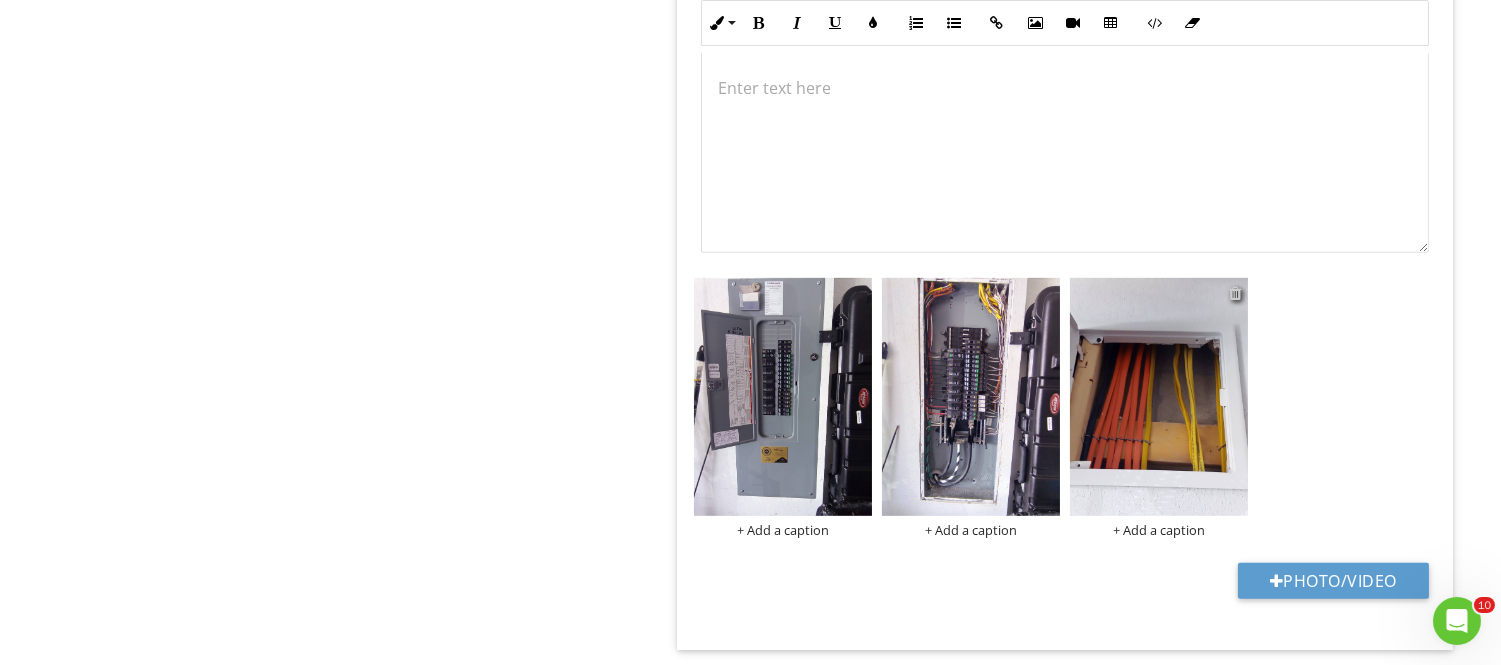 click at bounding box center (1235, 293) 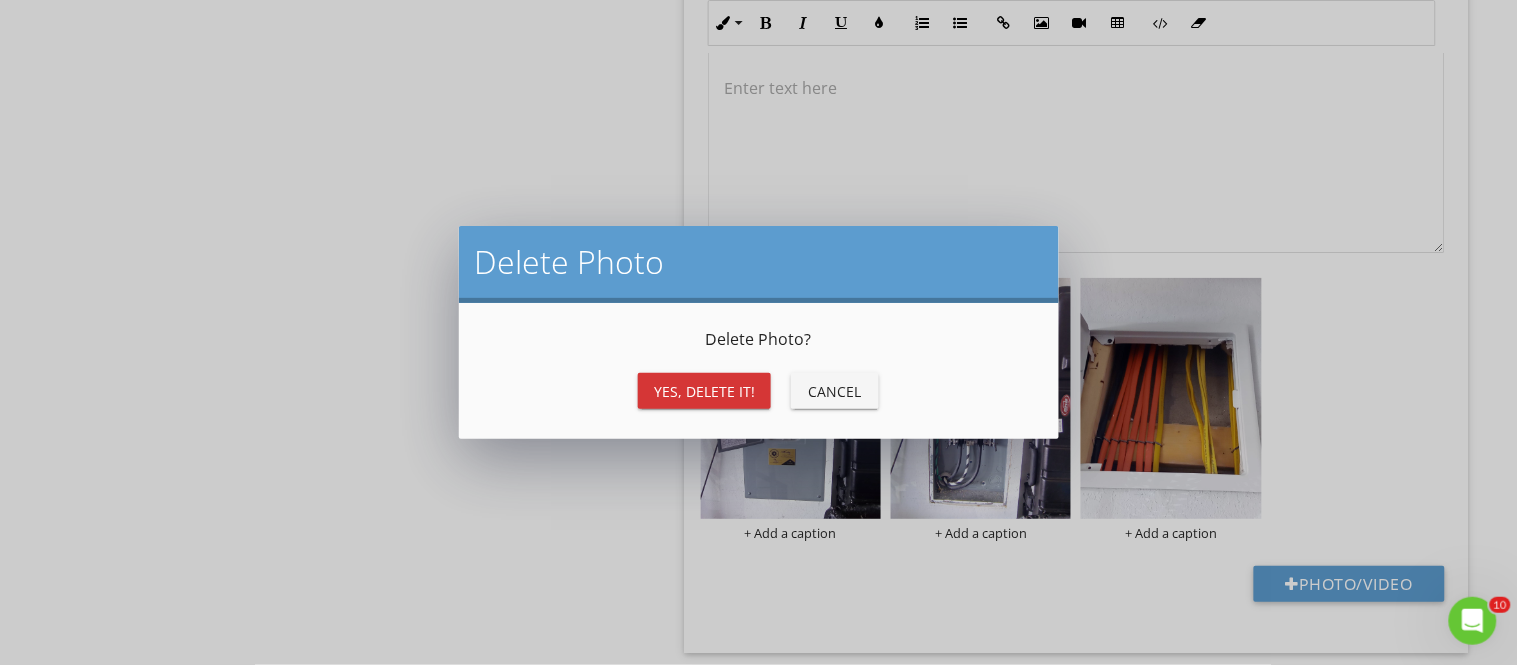 click on "Yes, Delete it!" at bounding box center [704, 391] 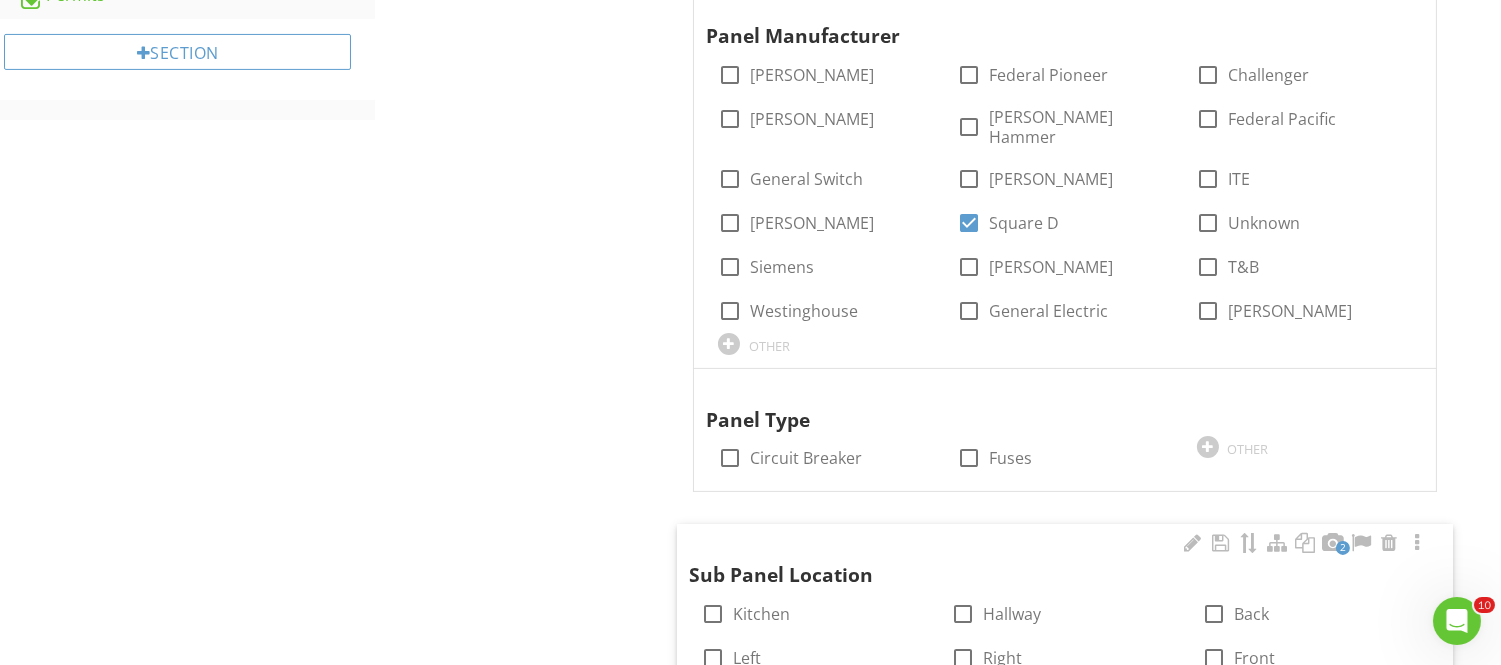 scroll, scrollTop: 1000, scrollLeft: 0, axis: vertical 